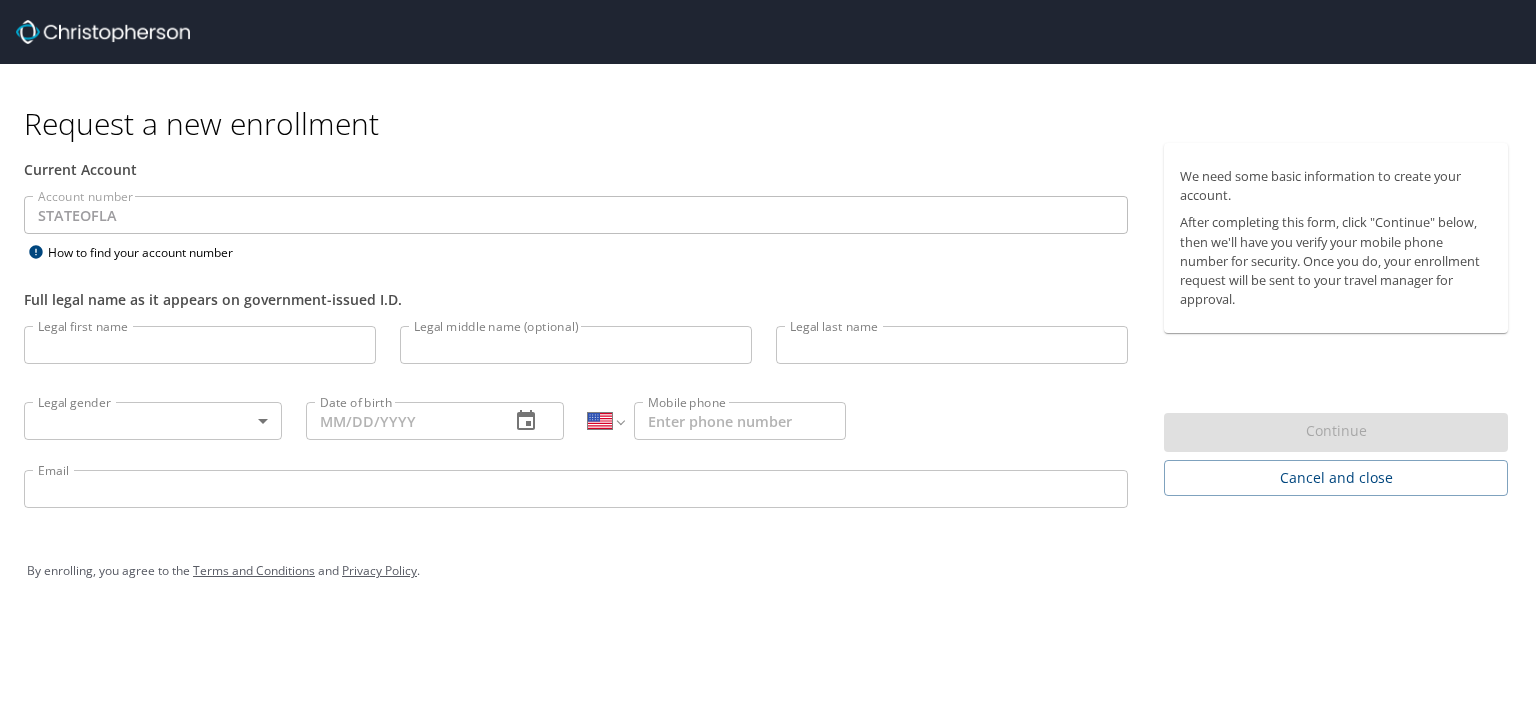 select on "US" 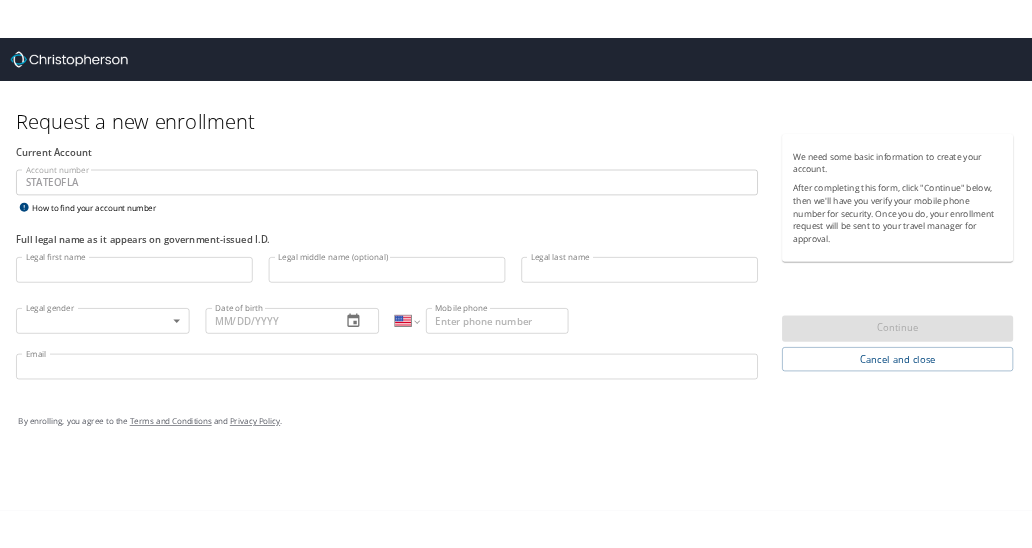 scroll, scrollTop: 0, scrollLeft: 0, axis: both 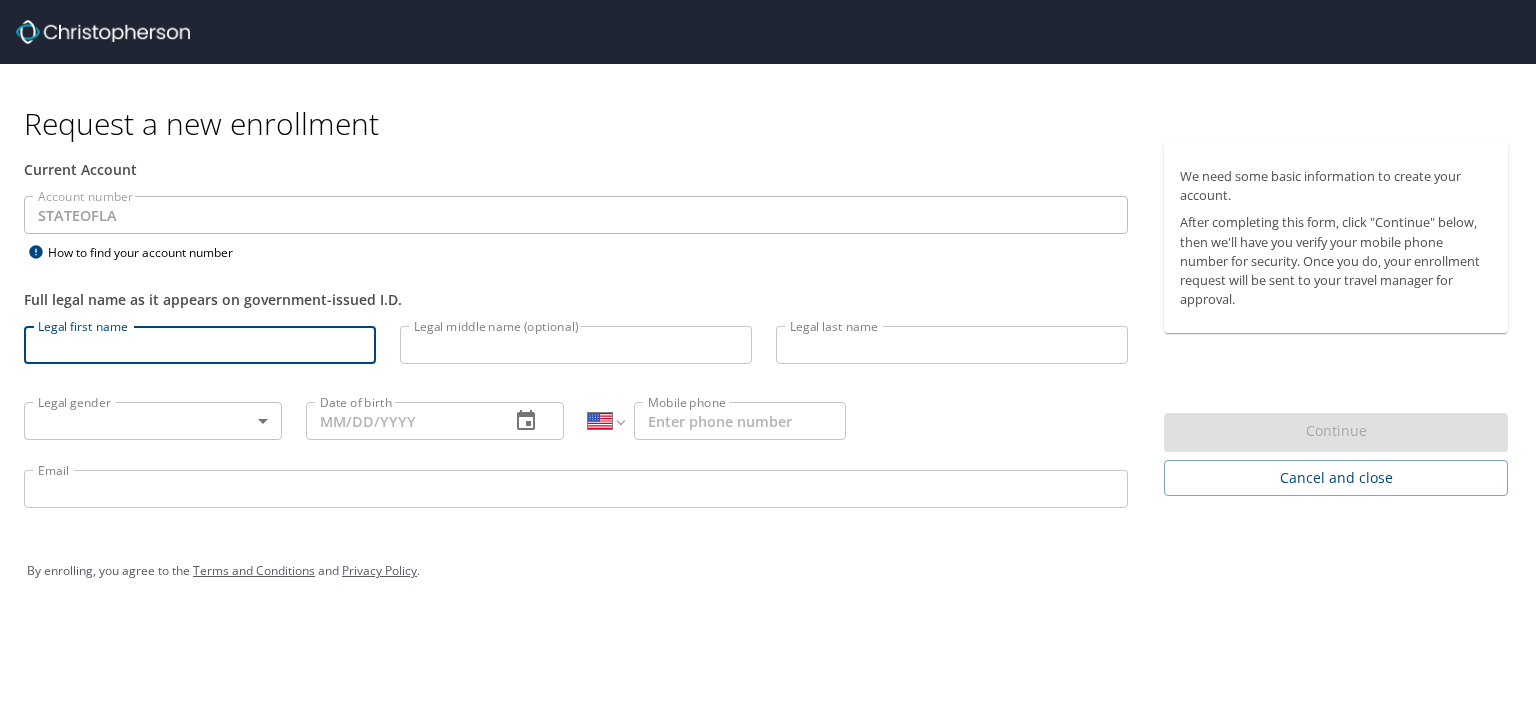 click on "Legal first name" at bounding box center [200, 345] 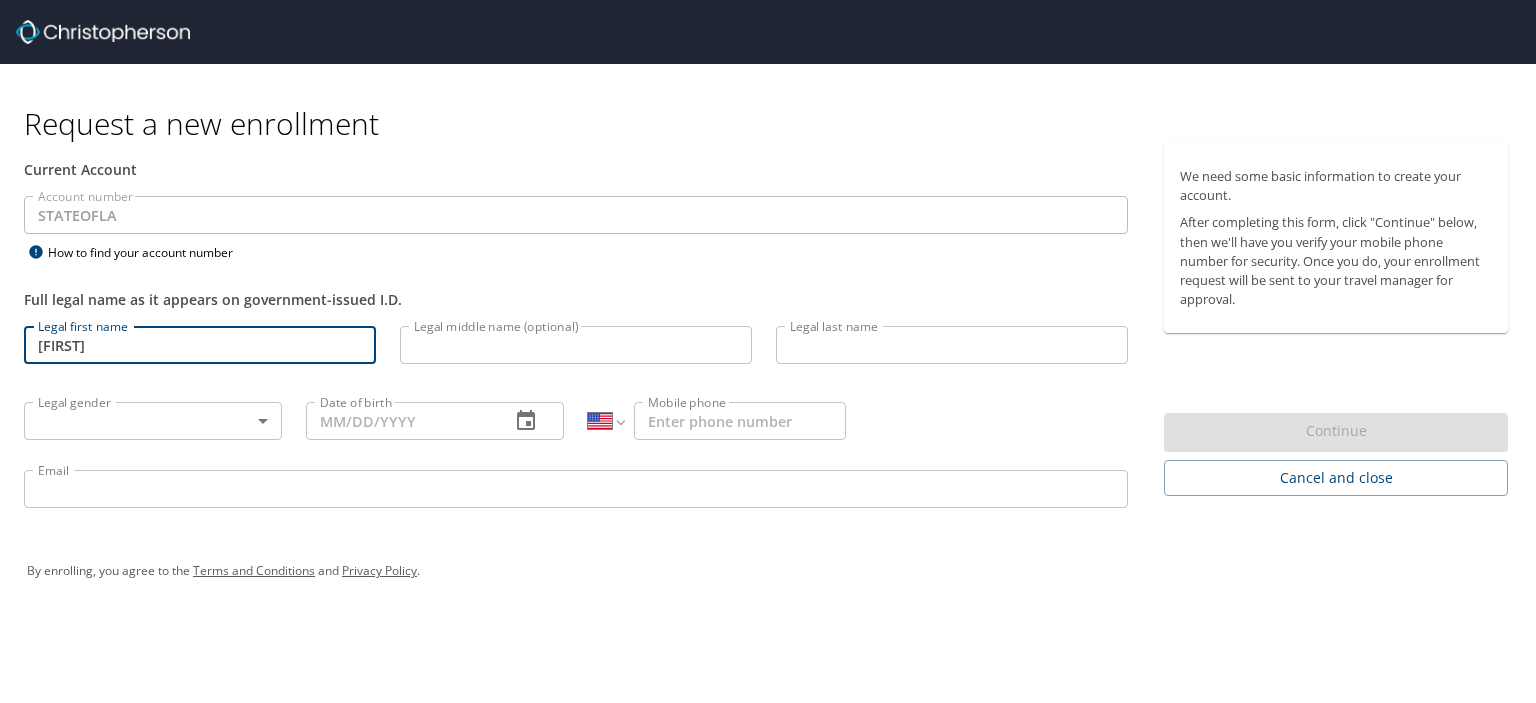 type on "[LAST]" 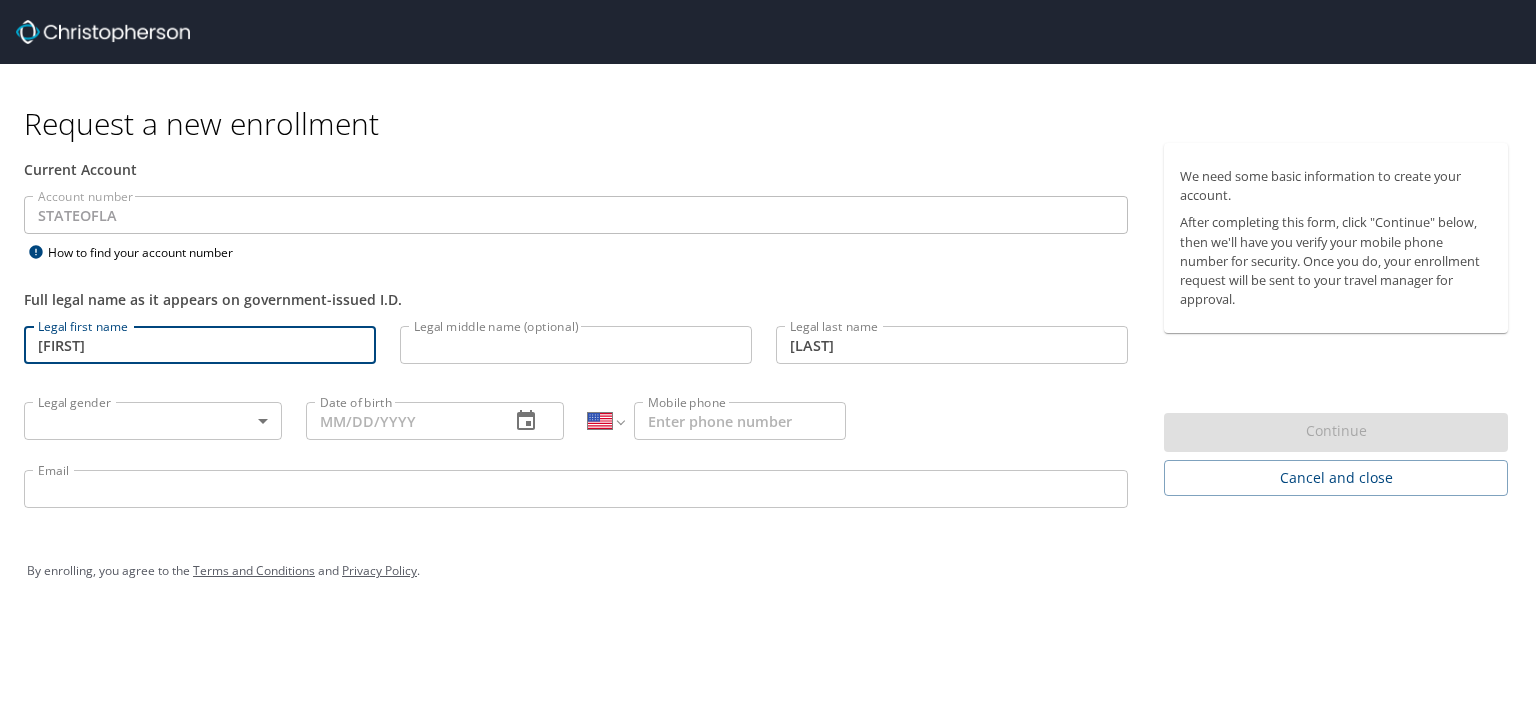 type on "[PHONE]" 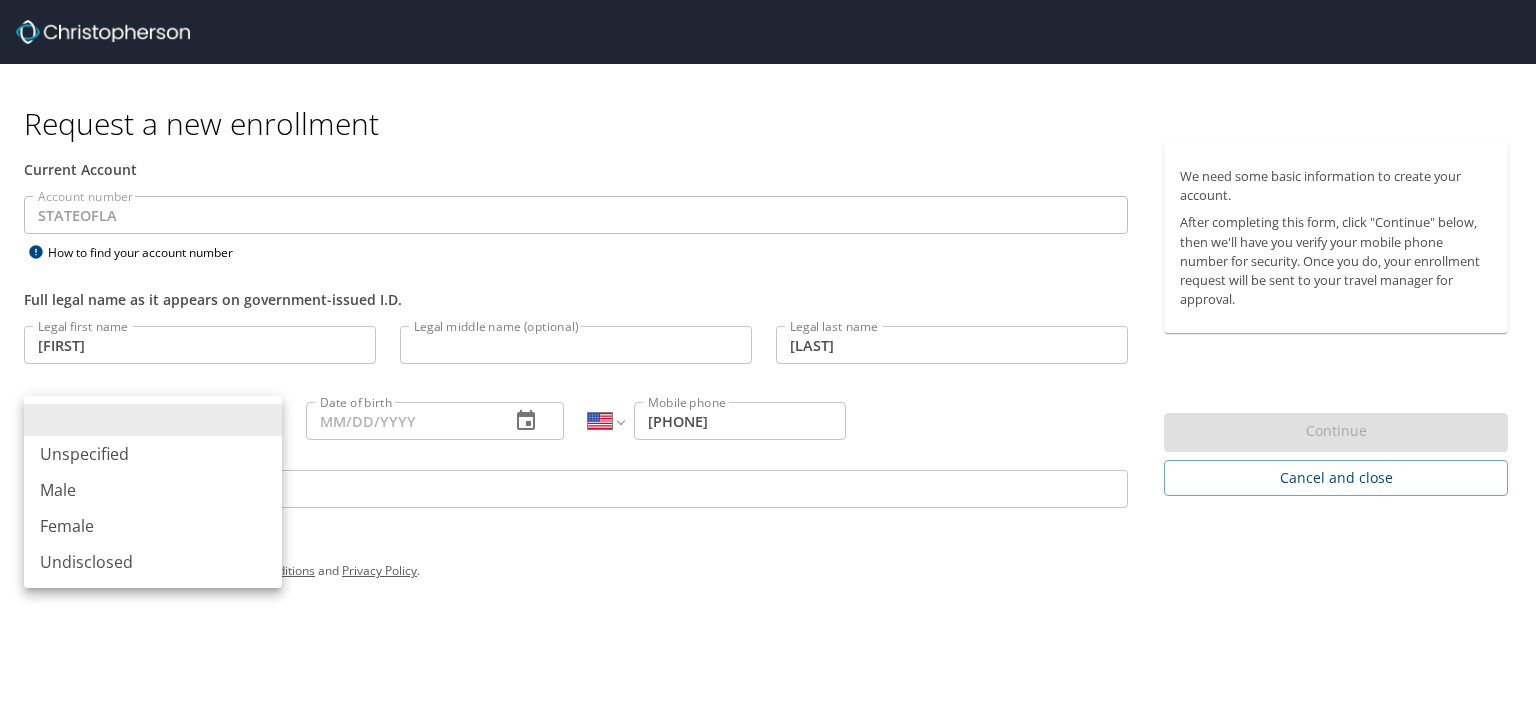 click on "Request a new enrollment Current Account Account number [STATE] Account number  How to find your account number Full legal name as it appears on government-issued I.D. Legal first name [FIRST] Legal first name Legal middle name (optional) Legal middle name (optional) Legal last name [LAST] Legal last name Legal gender ​ Legal gender Date of birth Date of birth International Afghanistan Åland Islands Albania Algeria American Samoa Andorra Angola Anguilla Antigua and Barbuda Argentina Armenia Aruba Ascension Island Australia Austria Azerbaijan Bahamas Bahrain Bangladesh Barbados Belarus Belgium Belize Benin Bermuda Bhutan Bolivia Bonaire, Sint Eustatius and Saba Bosnia and Herzegovina Botswana Brazil British Indian Ocean Territory Brunei Darussalam Bulgaria Burkina Faso Burma Burundi Cambodia Cameroon Canada Cape Verde Cayman Islands Central African Republic Chad Chile China Christmas Island Cocos (Keeling) Islands Colombia Comoros Congo Congo, Democratic Republic of the Cook Islands Costa Rica Croatia" at bounding box center (768, 351) 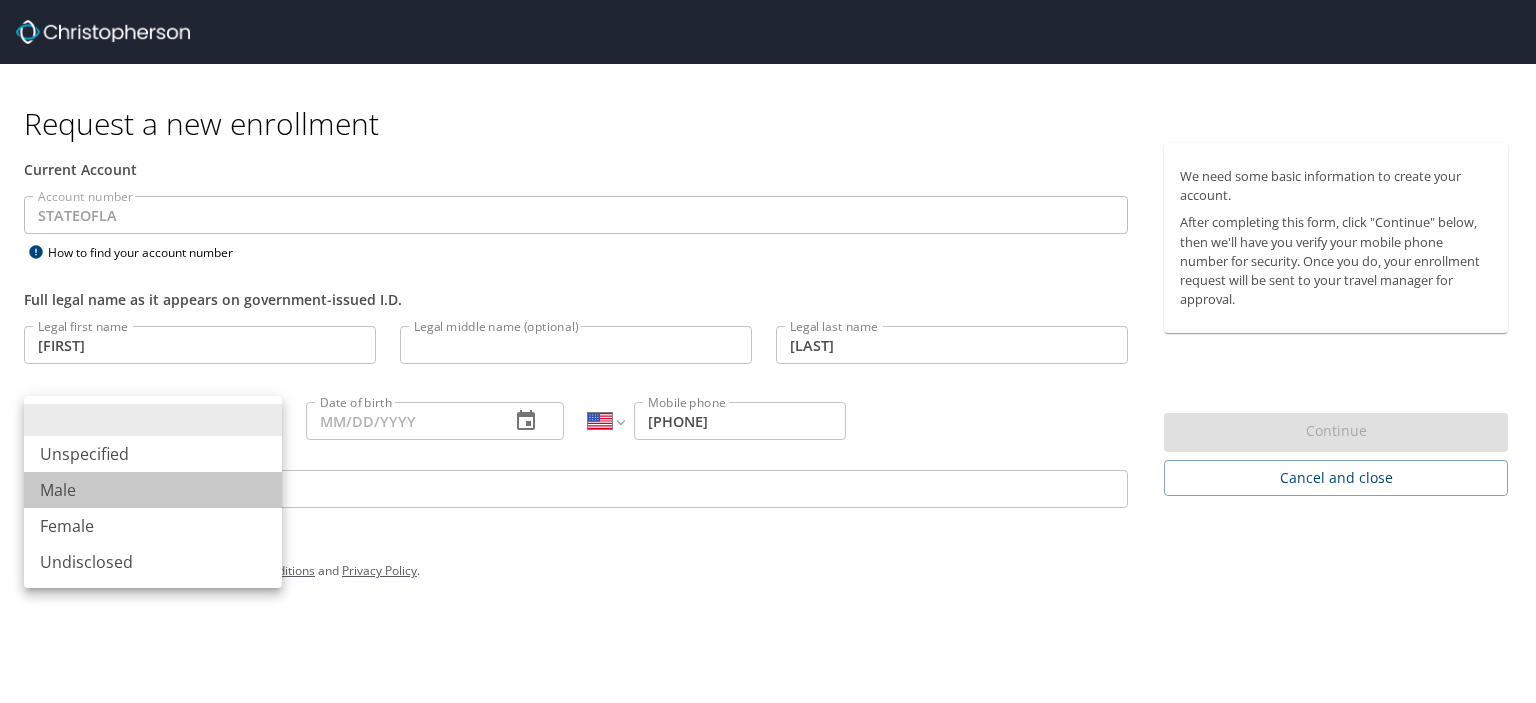 click on "Male" at bounding box center (153, 490) 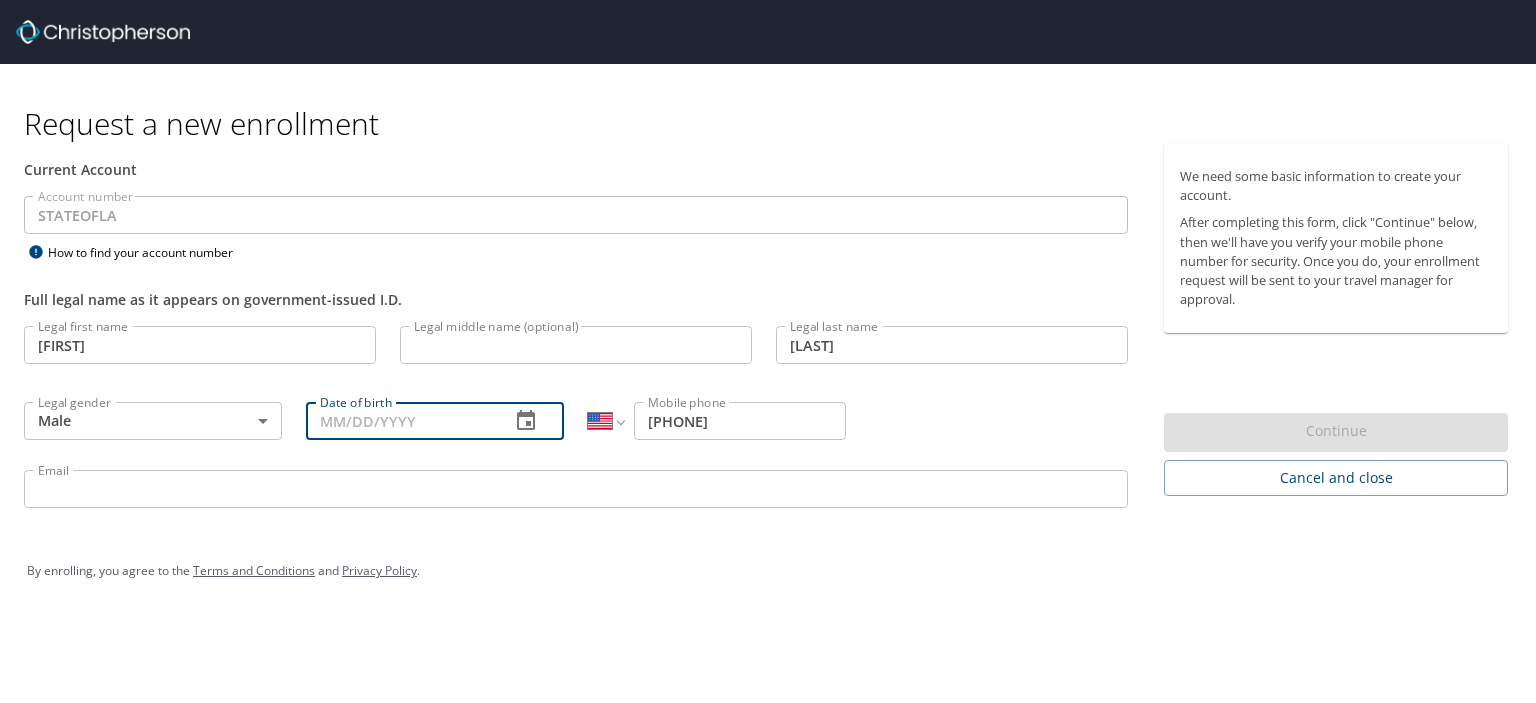 click on "Date of birth" at bounding box center [400, 421] 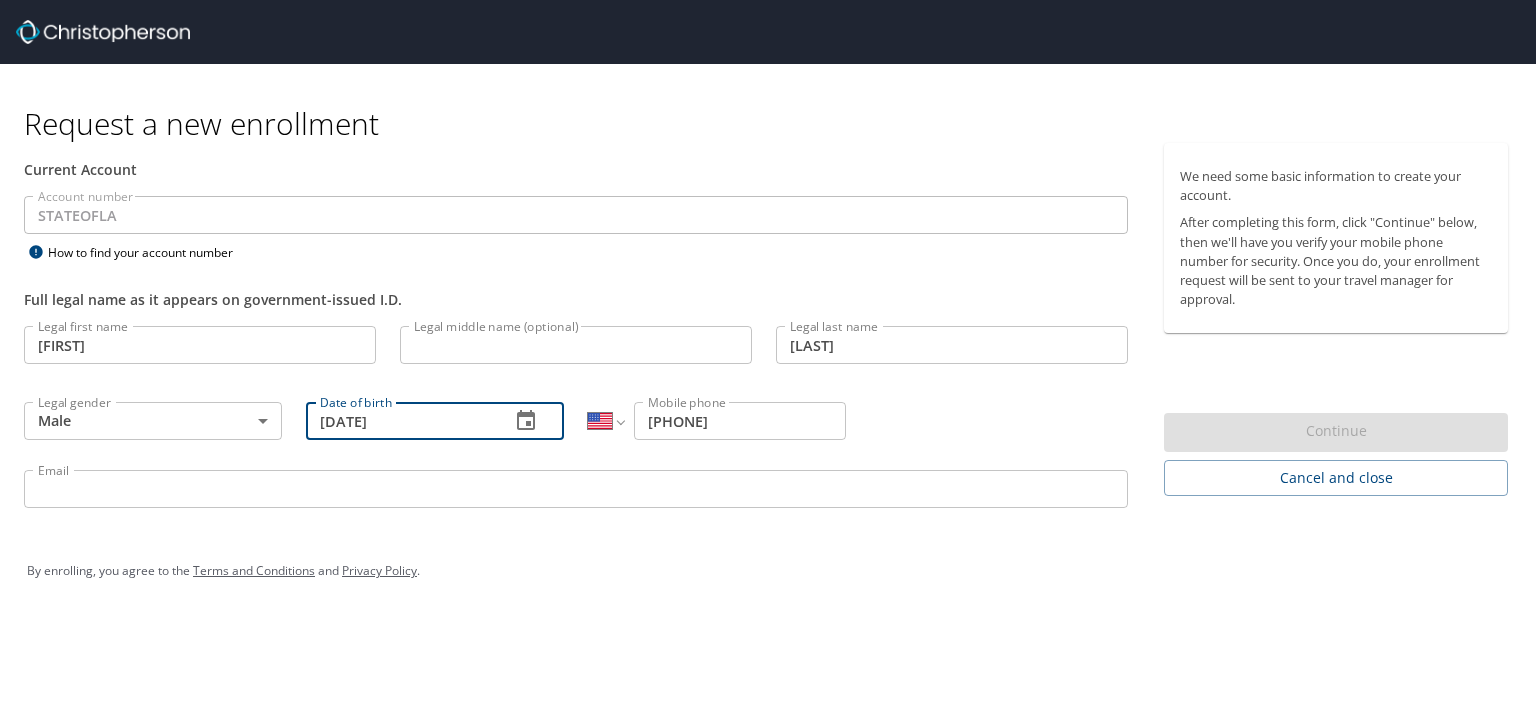 type on "11/15/1983" 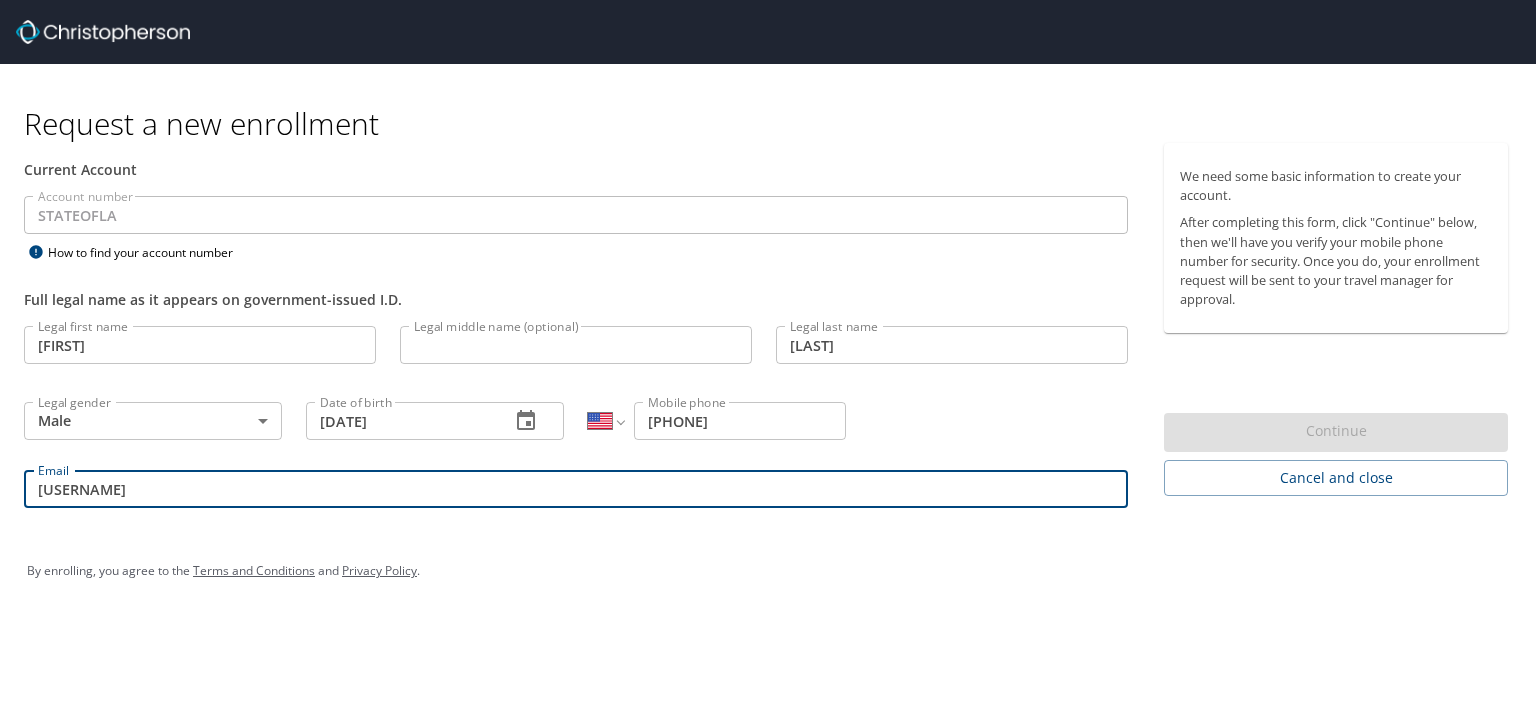 type on "rodney.goldsmith@la.gov" 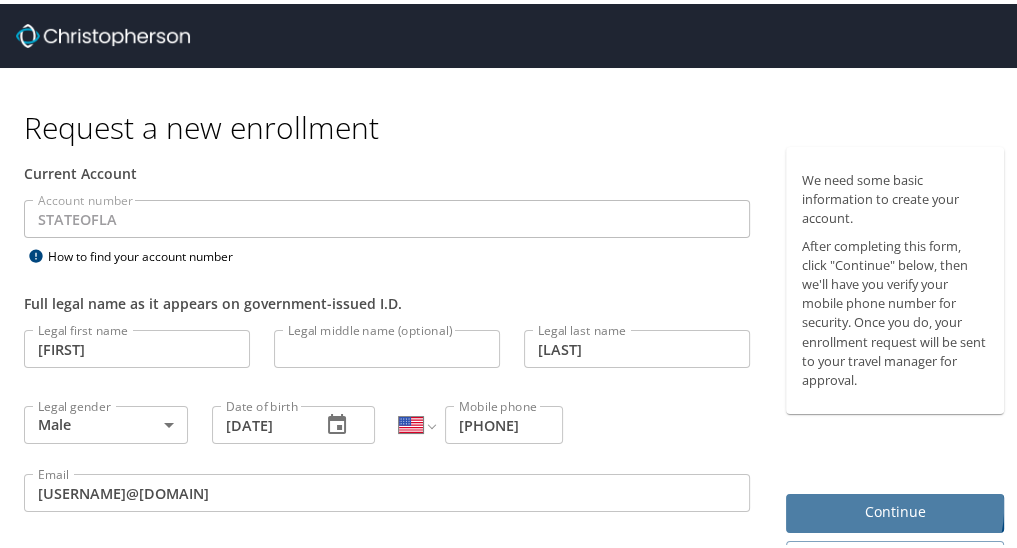 click on "Continue" at bounding box center (895, 508) 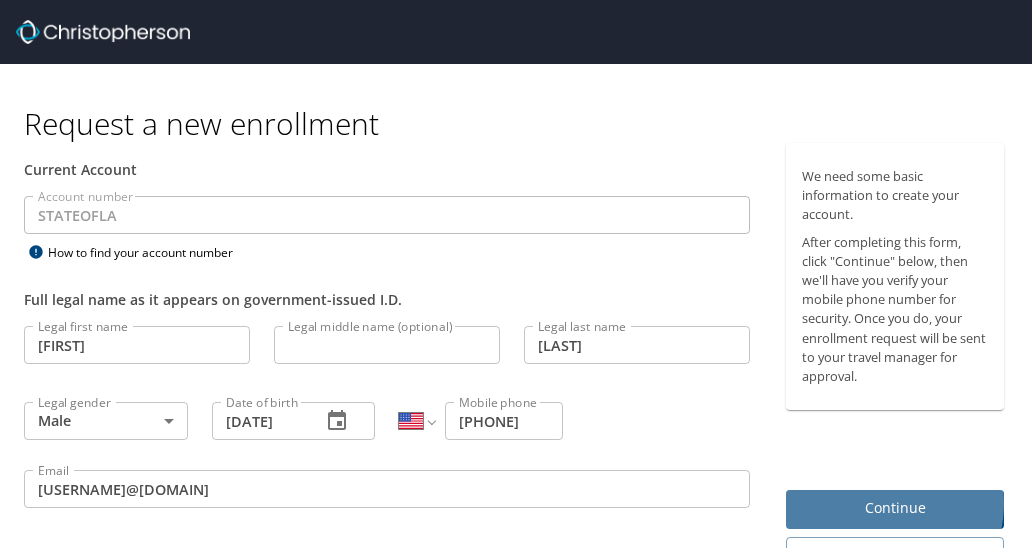 scroll, scrollTop: 0, scrollLeft: 0, axis: both 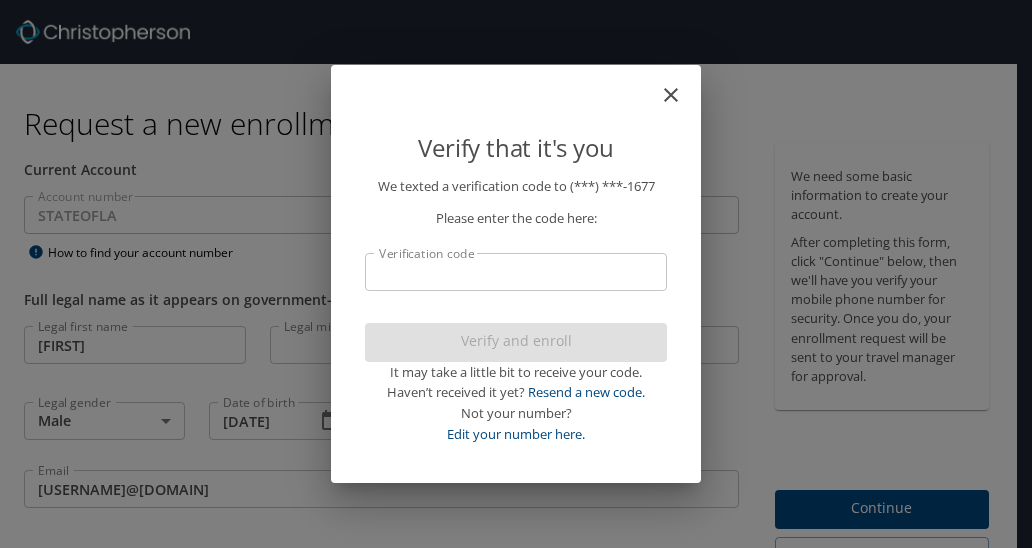 click on "Verification code" at bounding box center [516, 272] 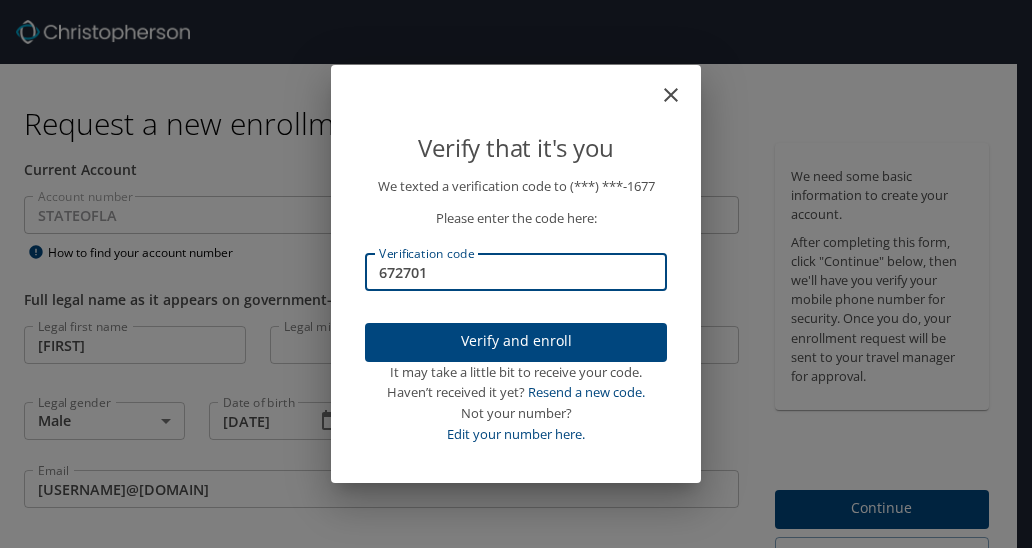 type on "672701" 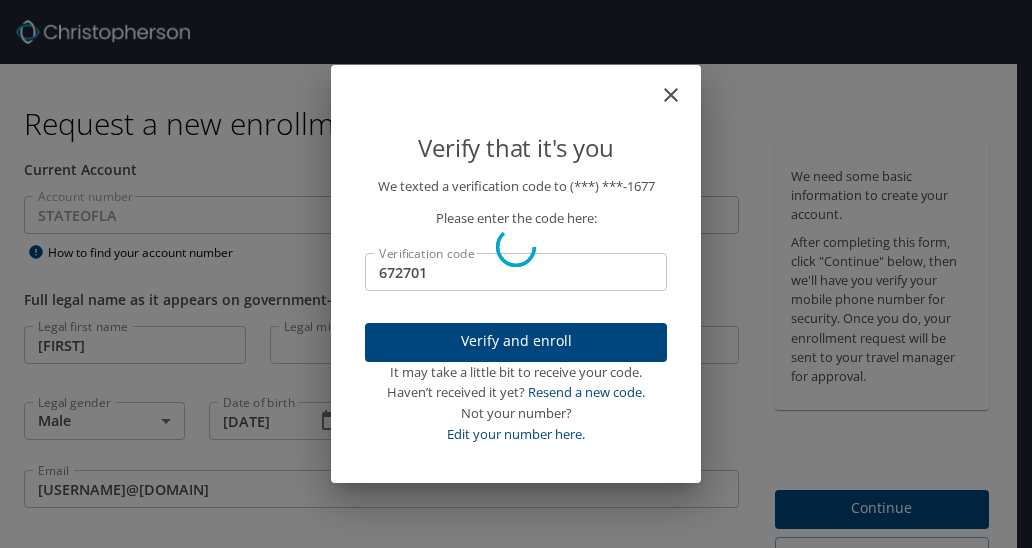 type 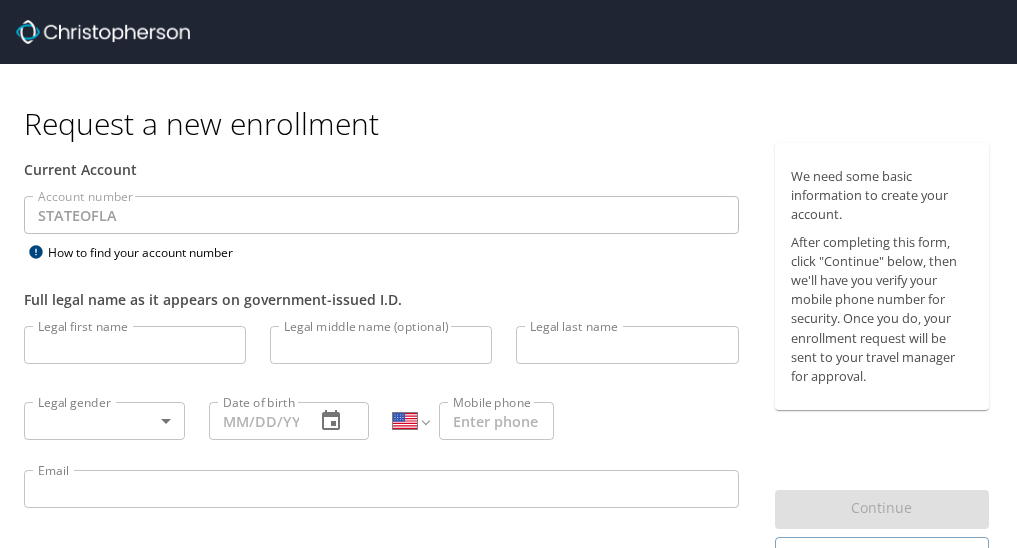 select on "US" 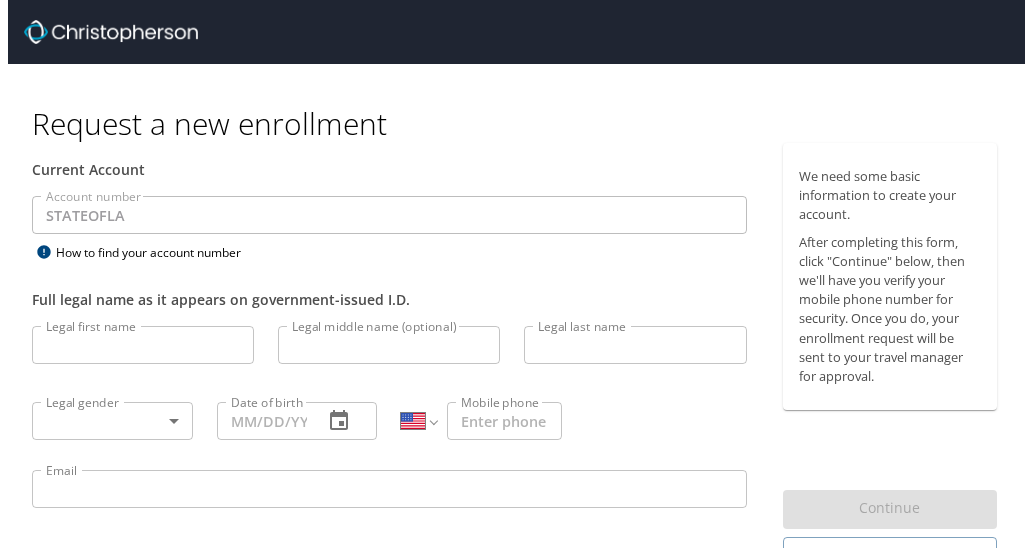 scroll, scrollTop: 0, scrollLeft: 0, axis: both 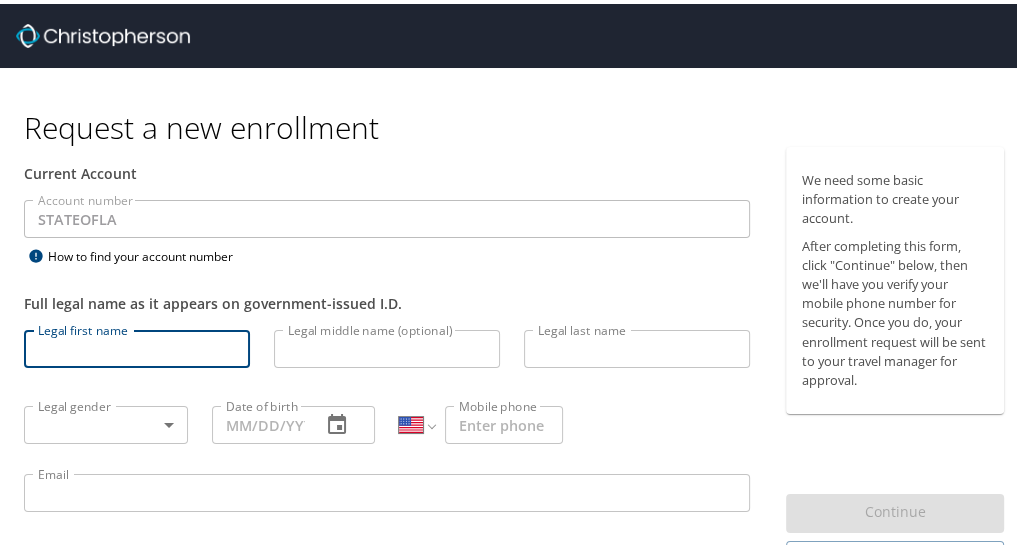 click on "Legal first name" at bounding box center (137, 345) 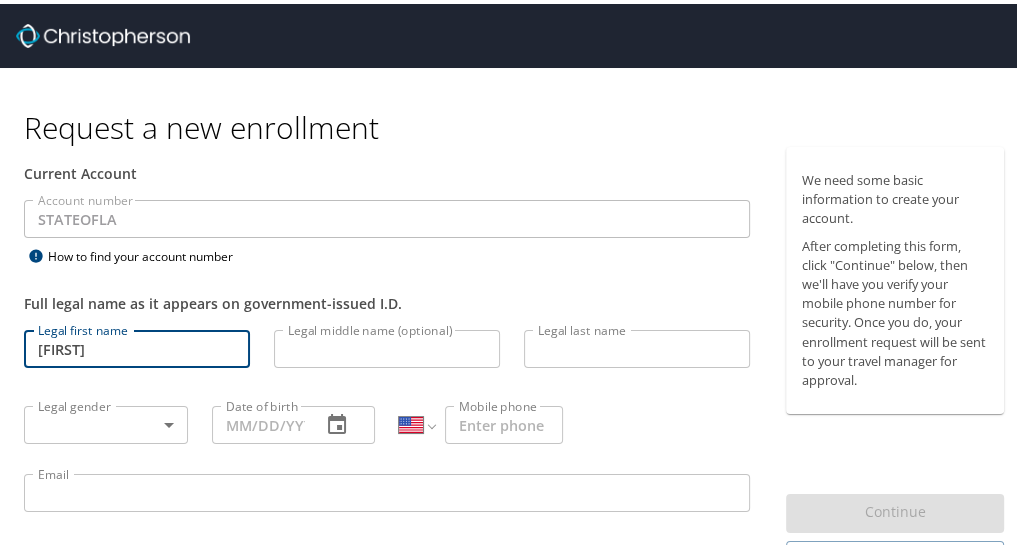 type on "[LAST]" 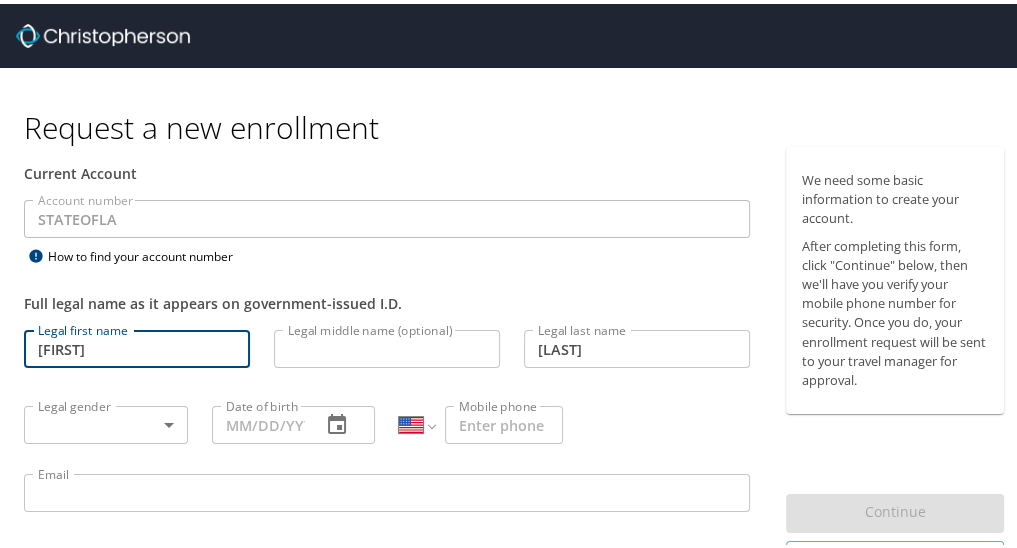type on "[PHONE]" 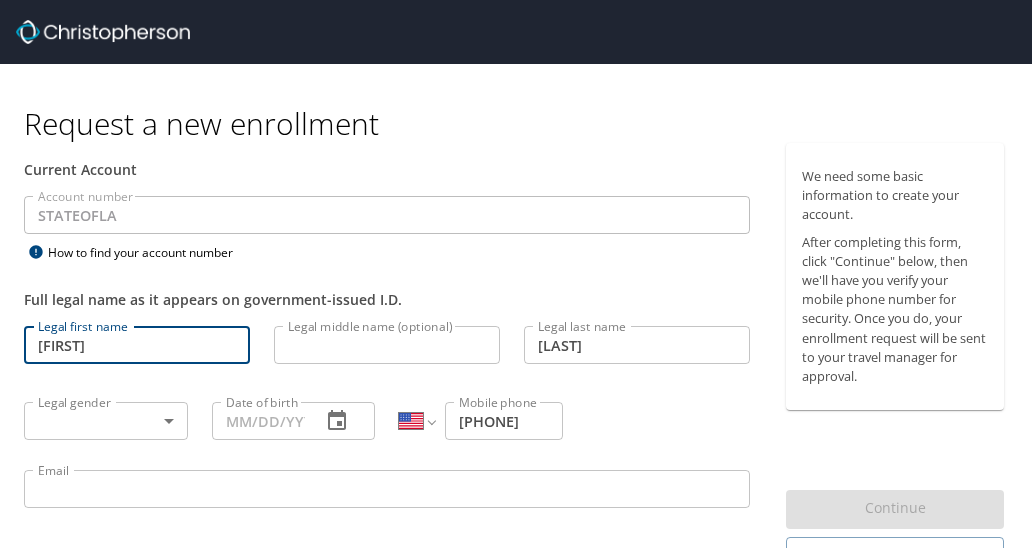 click on "Request a new enrollment Current Account Account number STATEOFLA Account number  How to find your account number Full legal name as it appears on government-issued I.D. Legal first name Rodney Legal first name Legal middle name (optional) Legal middle name (optional) Legal last name Goldsmith Legal last name Legal gender ​ Legal gender Date of birth Date of birth International Afghanistan Åland Islands Albania Algeria American Samoa Andorra Angola Anguilla Antigua and Barbuda Argentina Armenia Aruba Ascension Island Australia Austria Azerbaijan Bahamas Bahrain Bangladesh Barbados Belarus Belgium Belize Benin Bermuda Bhutan Bolivia Bonaire, Sint Eustatius and Saba Bosnia and Herzegovina Botswana Brazil British Indian Ocean Territory Brunei Darussalam Bulgaria Burkina Faso Burma Burundi Cambodia Cameroon Canada Cape Verde Cayman Islands Central African Republic Chad Chile China Christmas Island Cocos (Keeling) Islands Colombia Comoros Congo Congo, Democratic Republic of the Cook Islands Costa Rica Croatia" at bounding box center [516, 274] 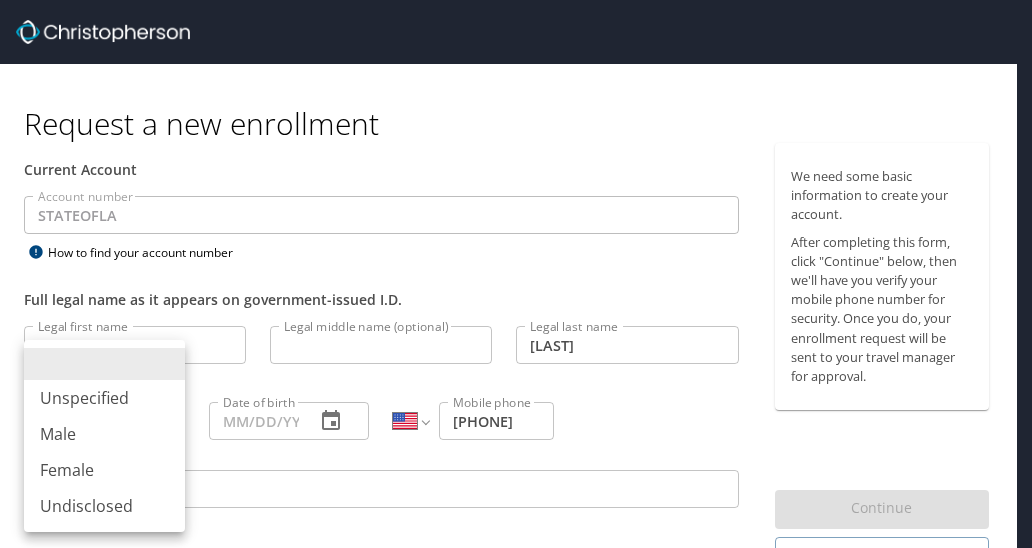 click on "Male" at bounding box center (104, 434) 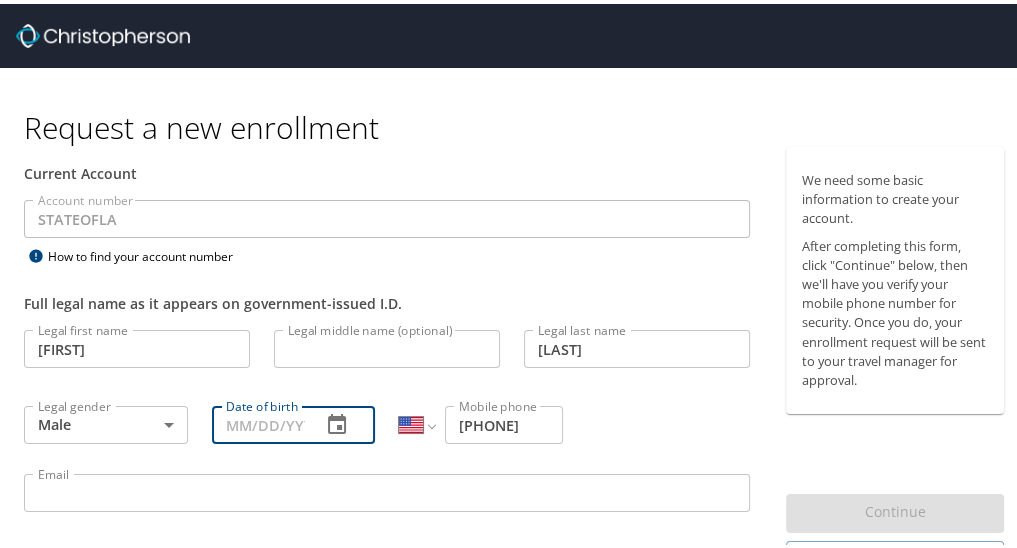 click on "Date of birth" at bounding box center [259, 421] 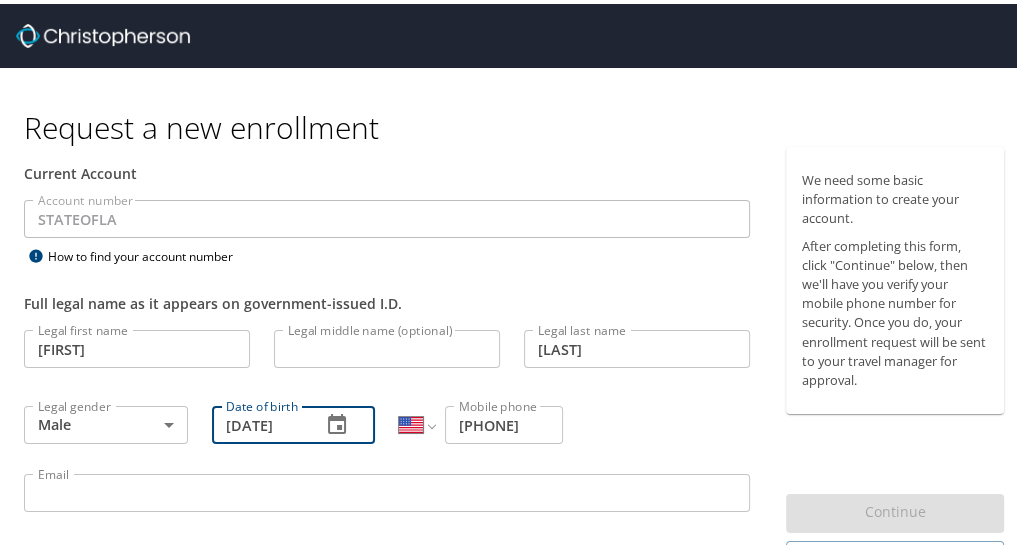 type on "11/15/1983" 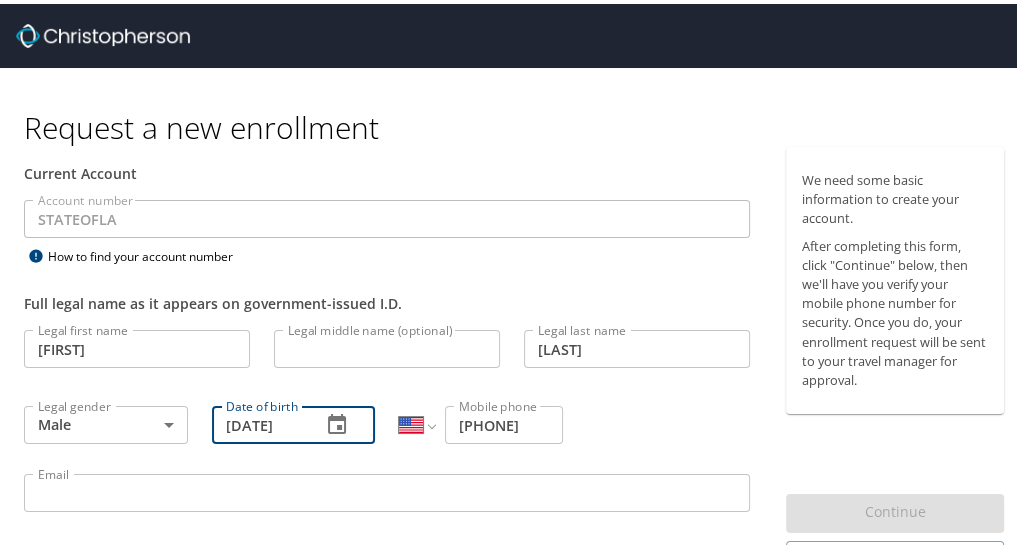 type 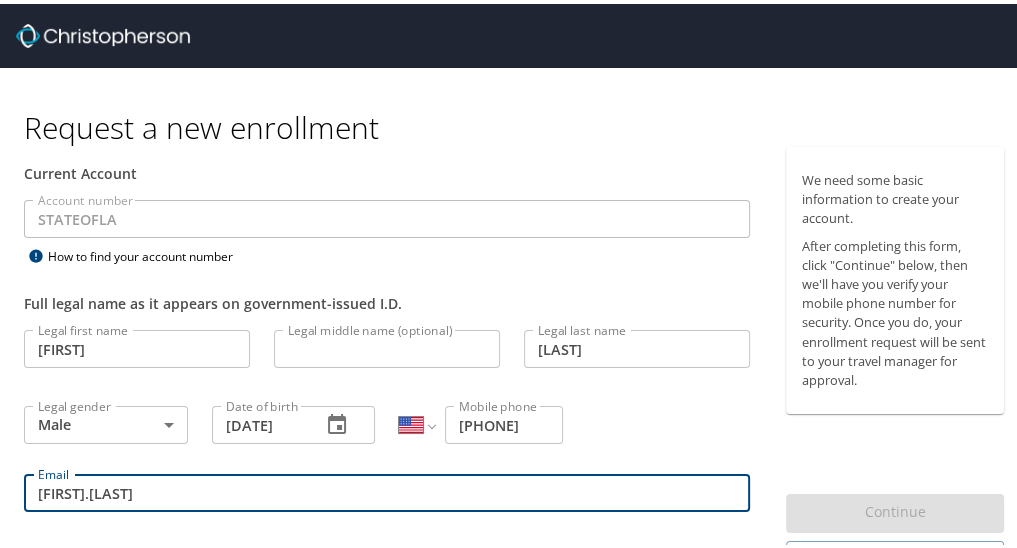 click on "rodney.goldsmith" at bounding box center [387, 489] 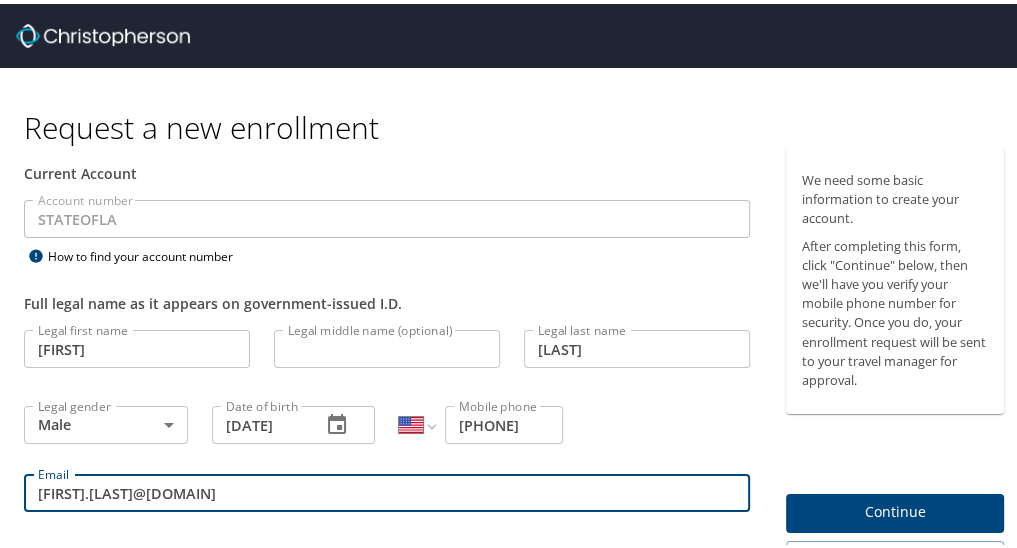 type on "rodney.goldsmith@la.gov" 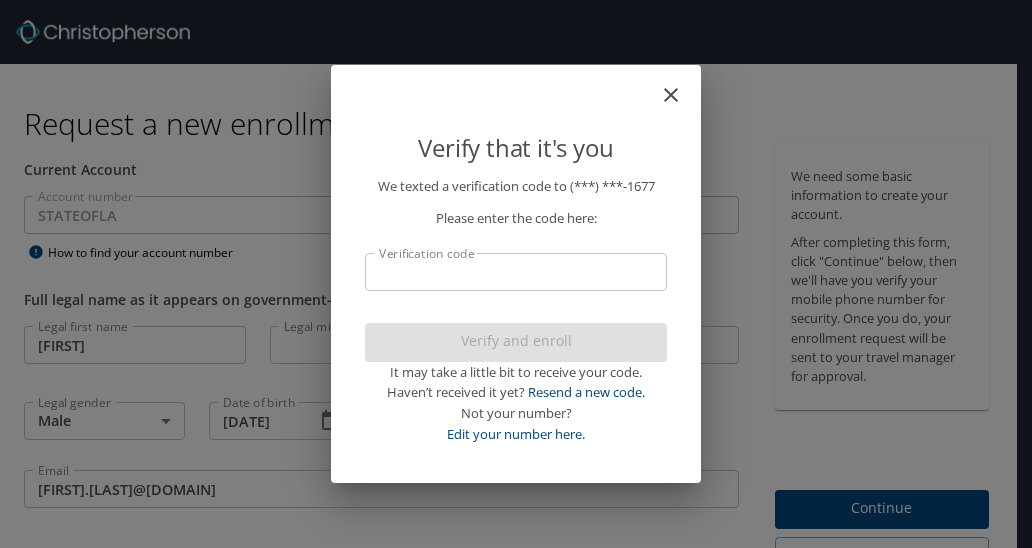 click on "Verification code" at bounding box center (516, 272) 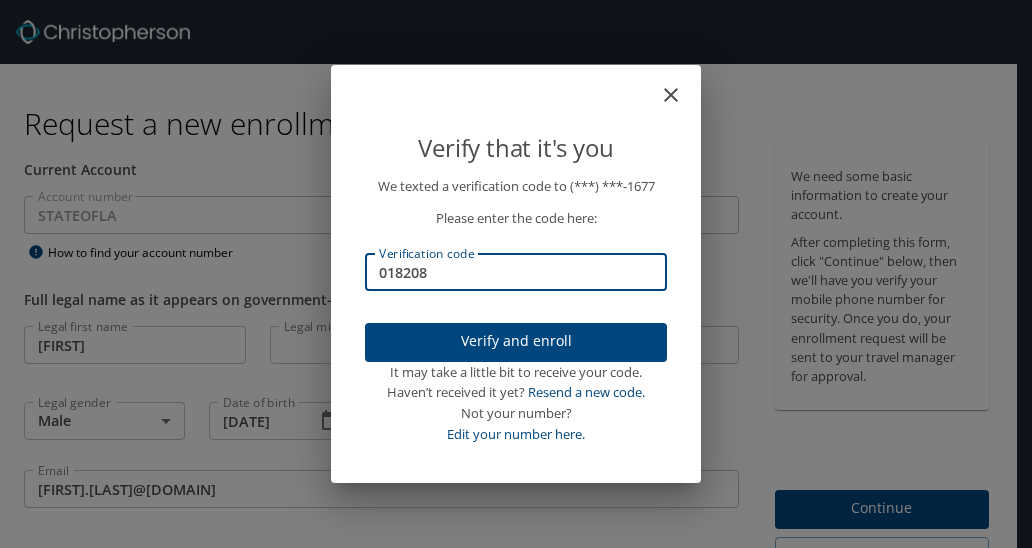 type on "018208" 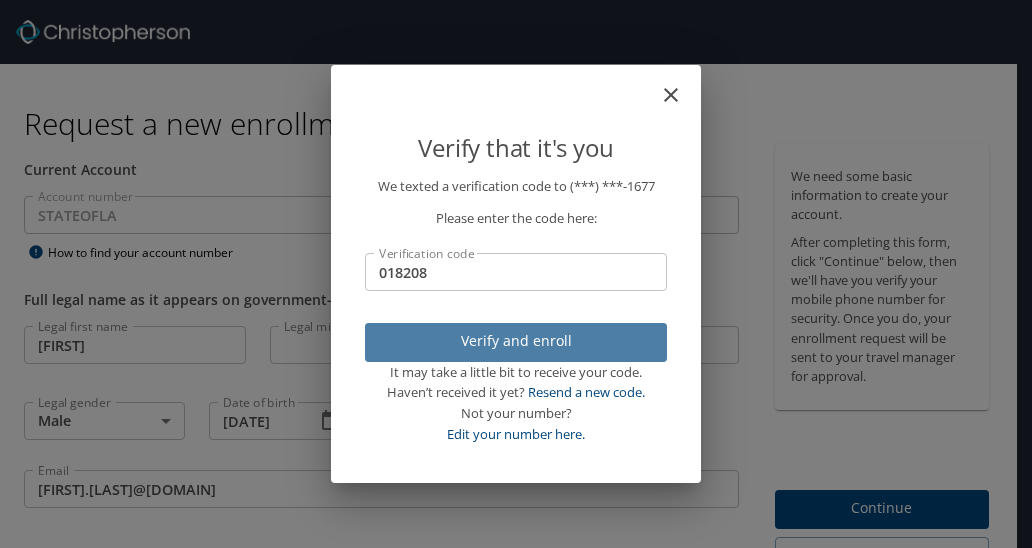 click on "Verify and enroll" at bounding box center [516, 341] 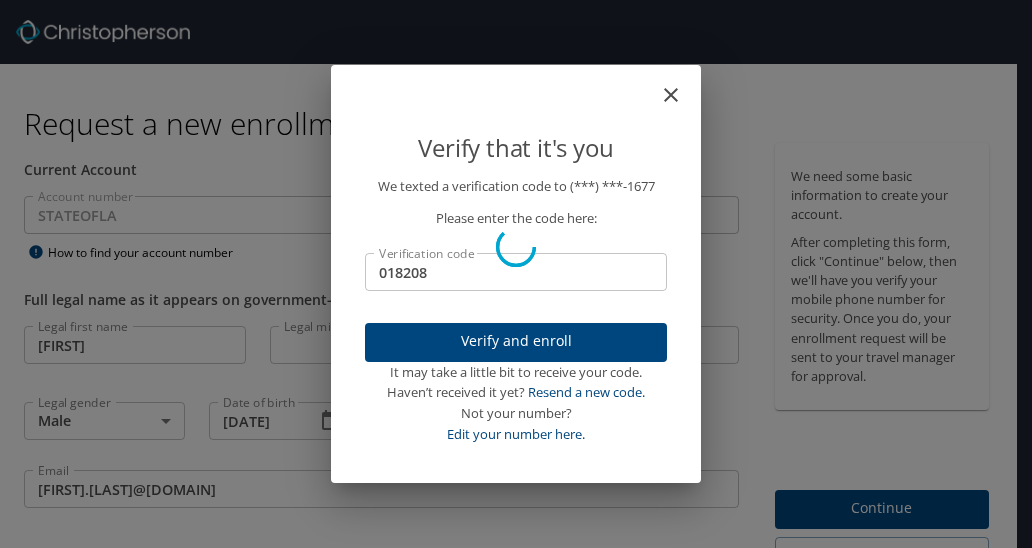 type 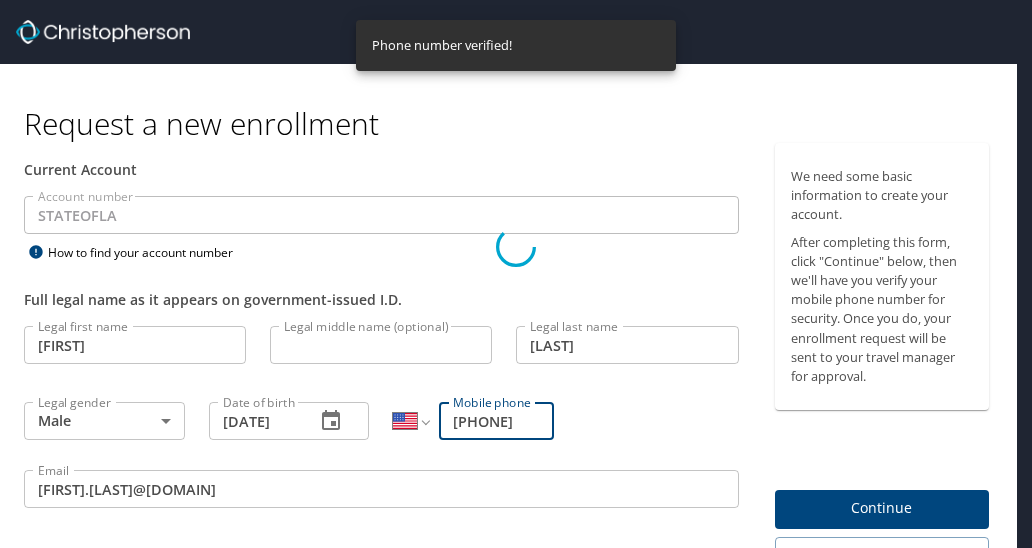 click on "Verify that it's you We texted a verification code to (***) ***- 1677 Please enter the code here: Verification code Verification code Verify and enroll It may take a little bit to receive your code. Haven’t received it yet?   Resend a new code. Not your number? Edit your number here." at bounding box center (516, 274) 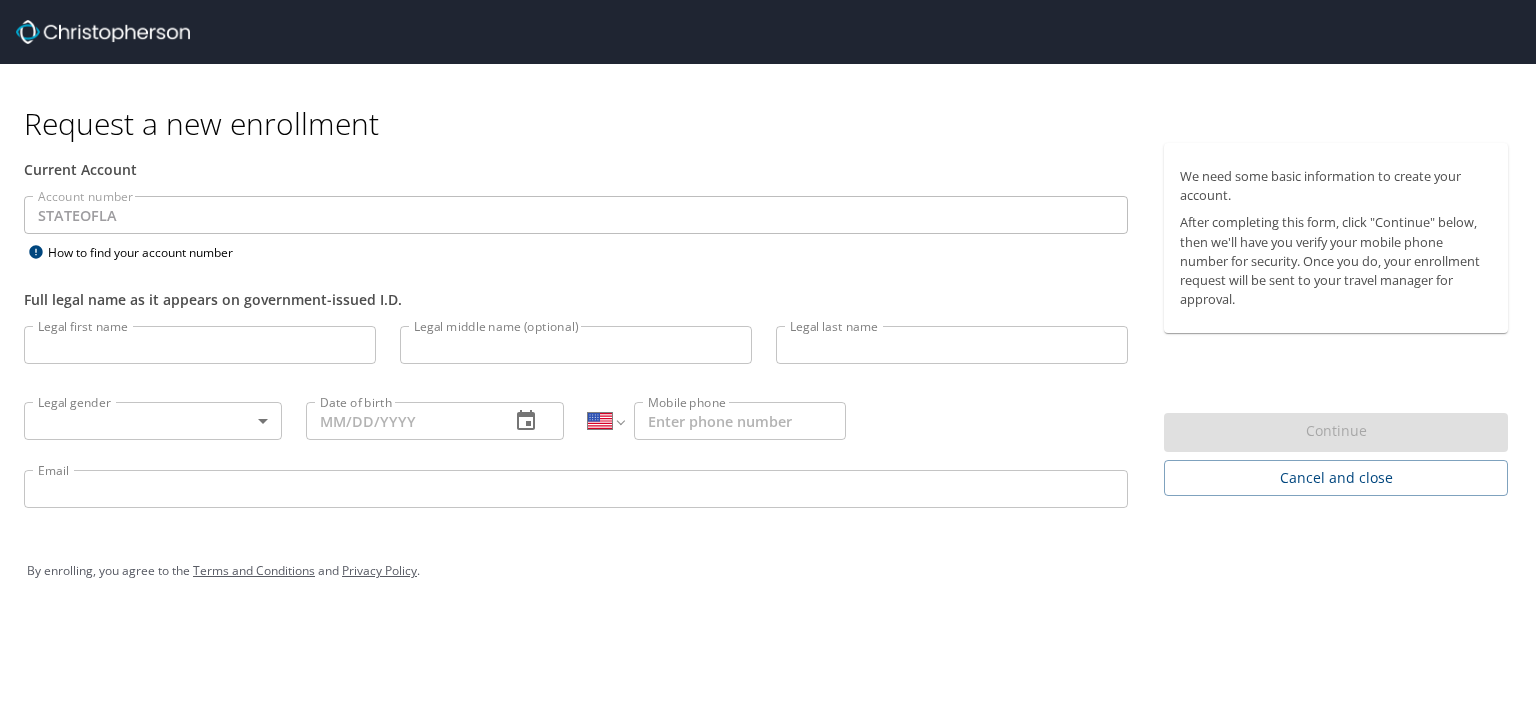 select on "US" 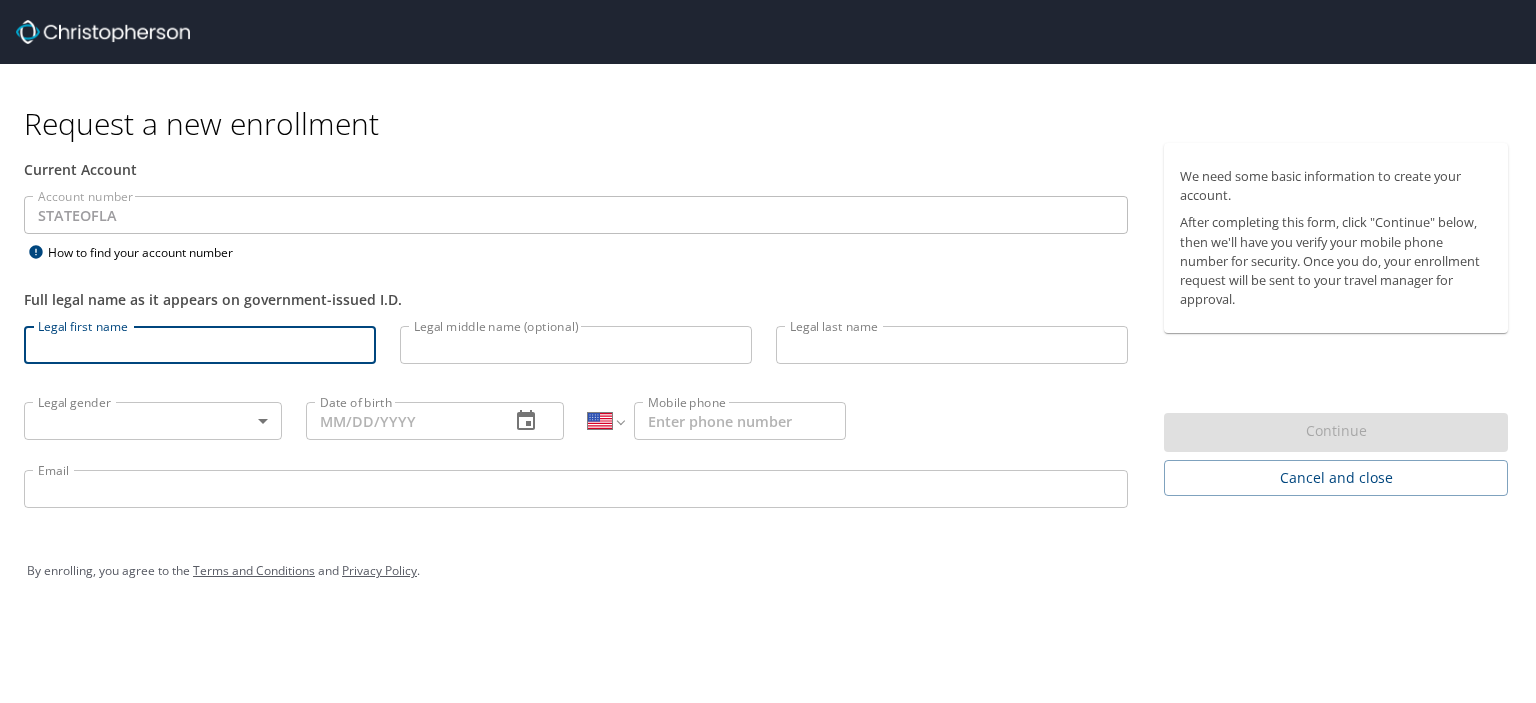 type on "Rodney" 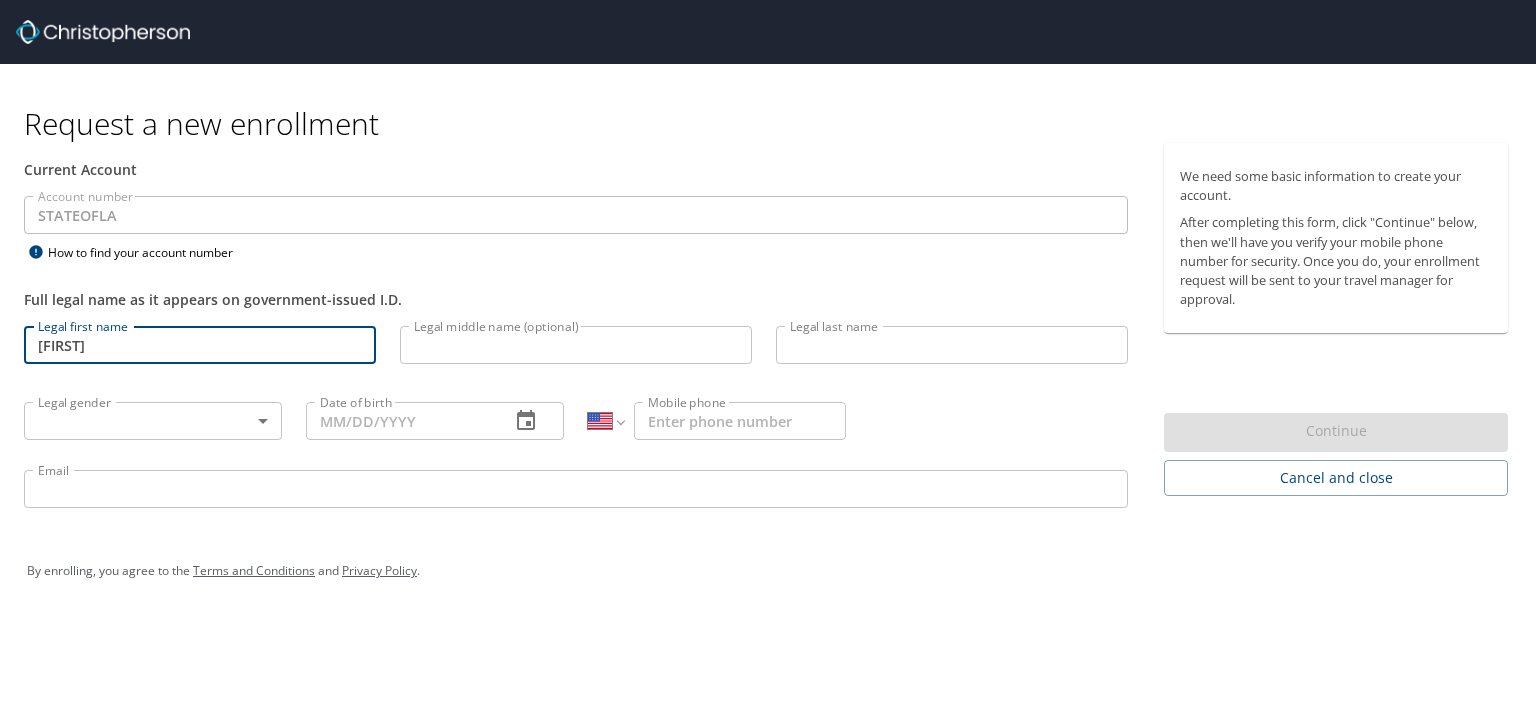 type on "Goldsmith" 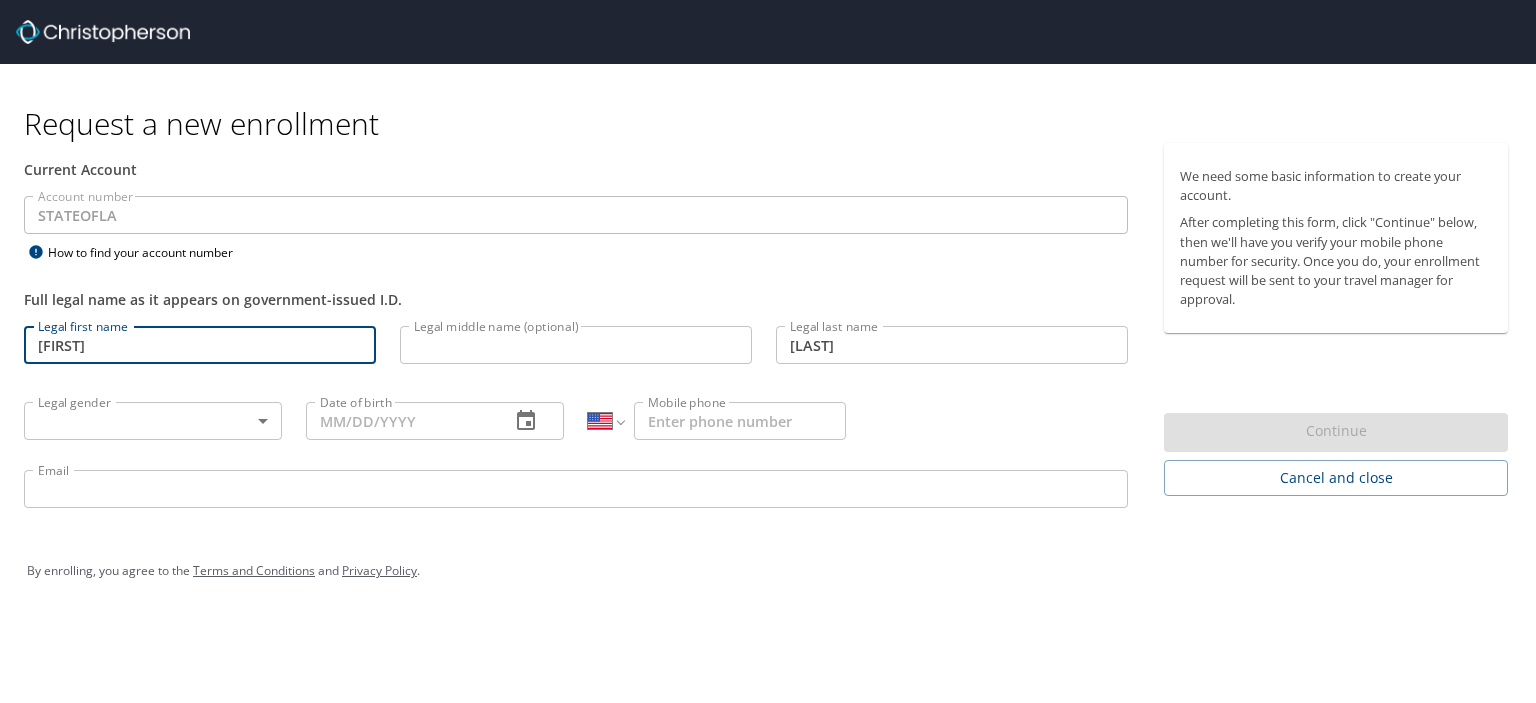 type on "(225) 572-1677" 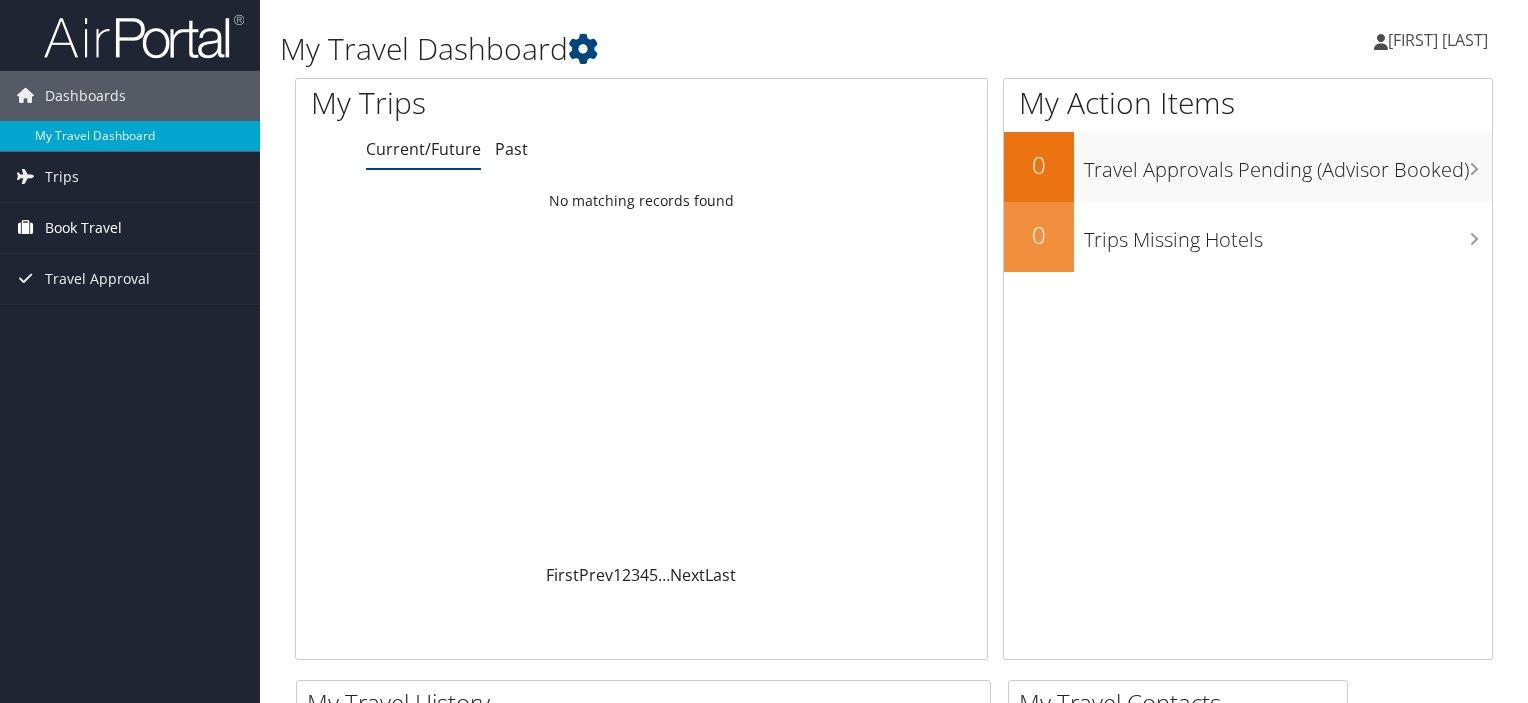 scroll, scrollTop: 0, scrollLeft: 0, axis: both 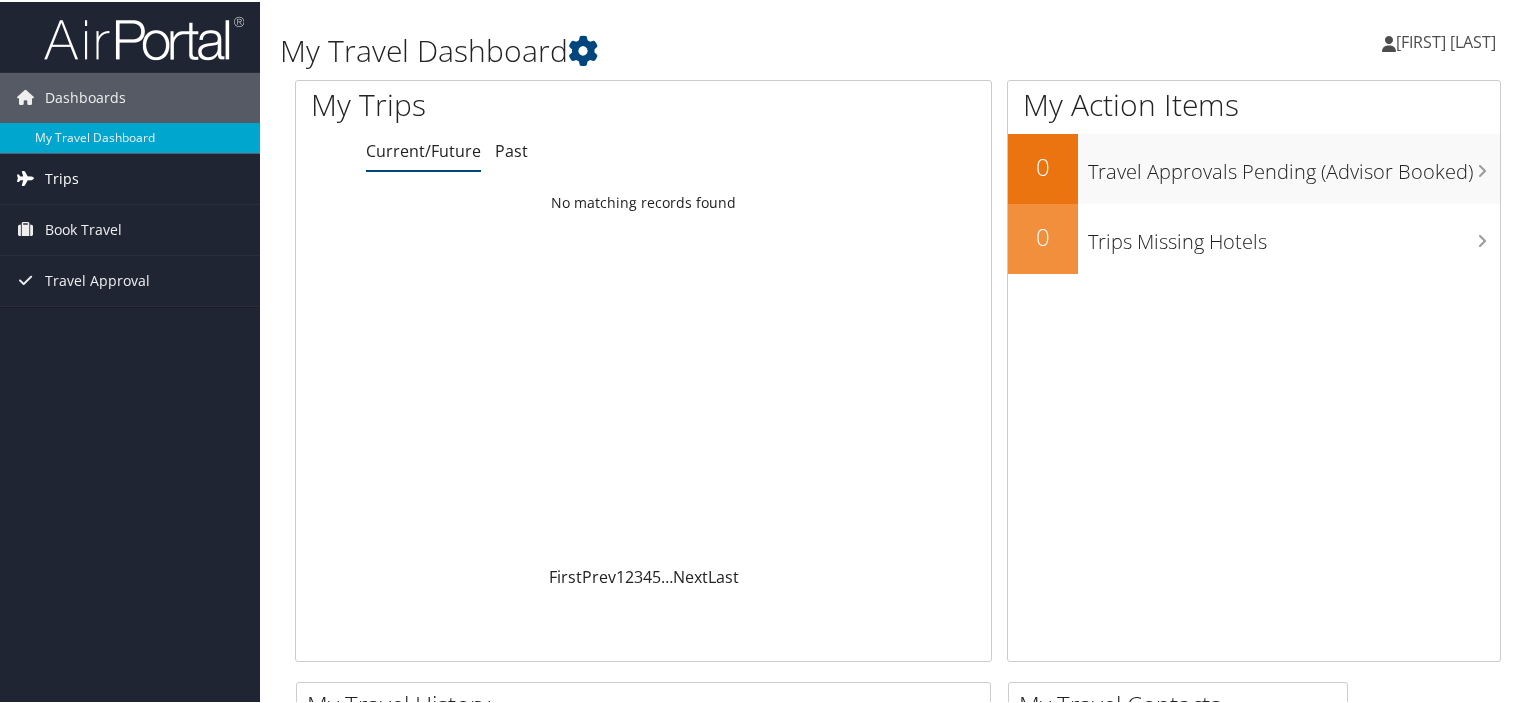 click on "Trips" at bounding box center (62, 177) 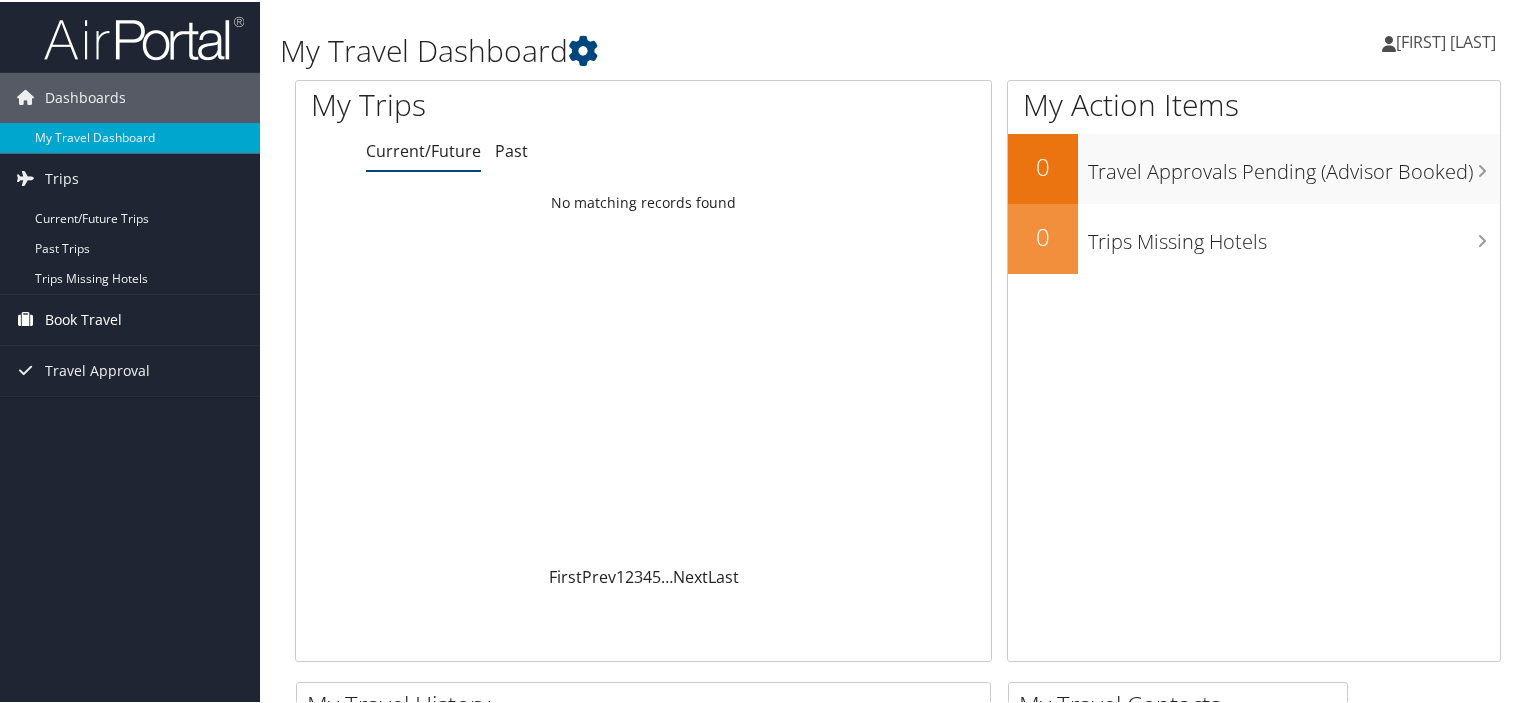click on "Book Travel" at bounding box center [83, 318] 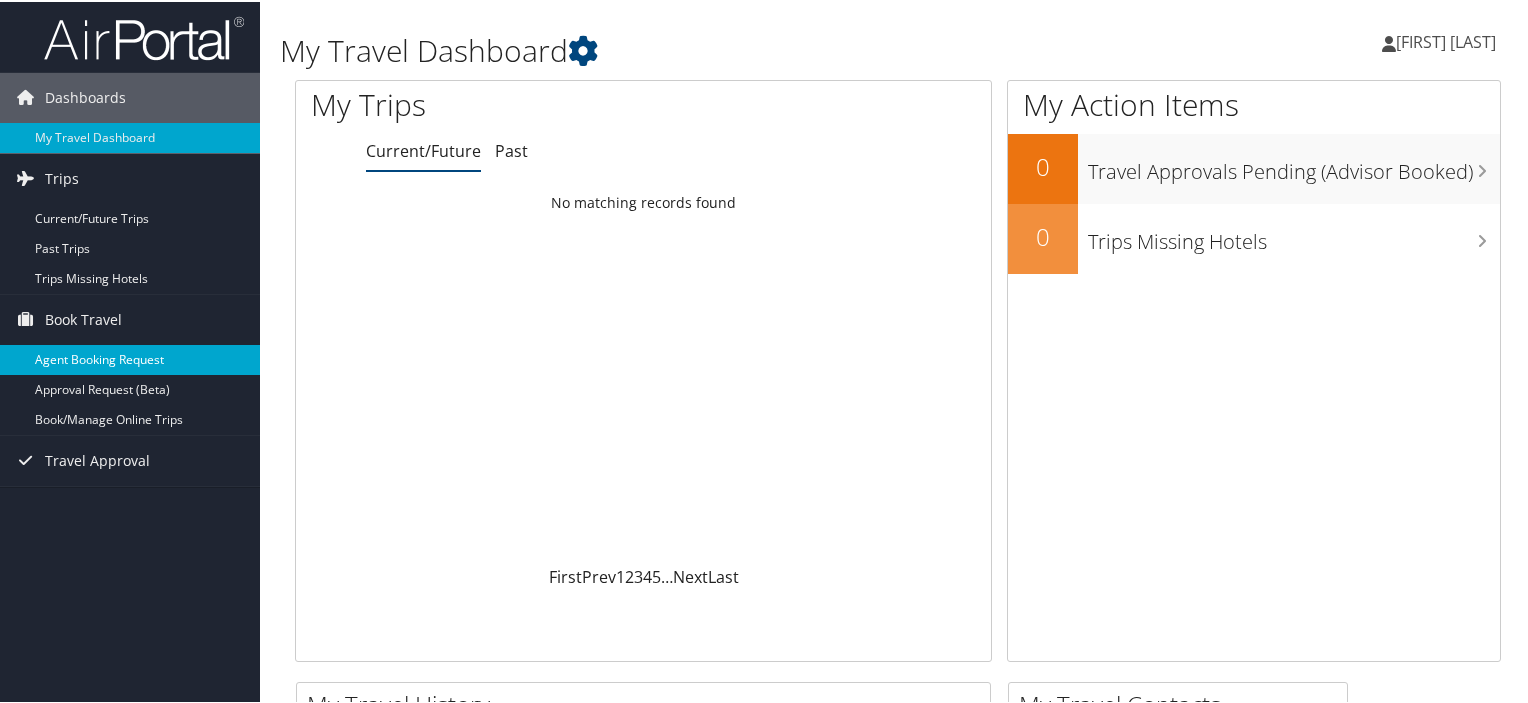 click on "Agent Booking Request" at bounding box center (130, 358) 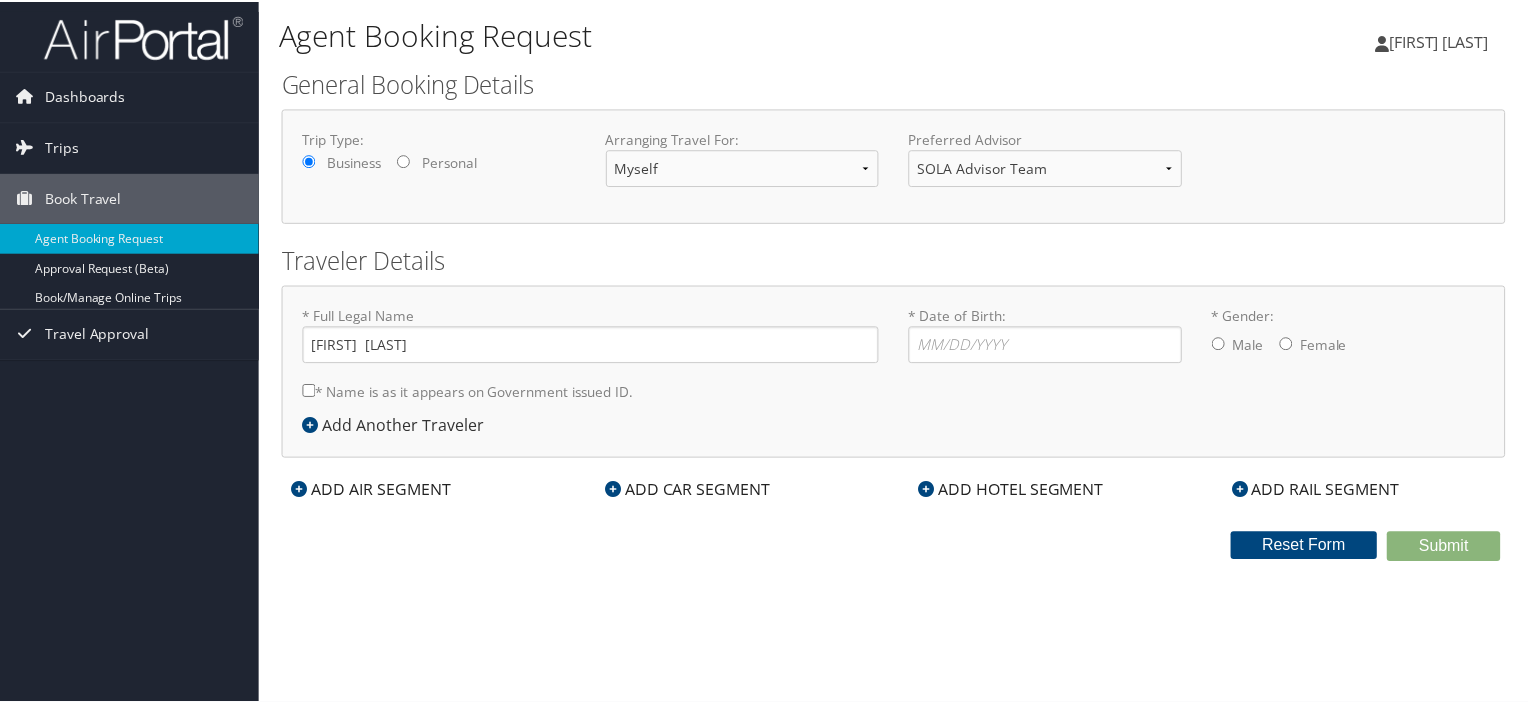 scroll, scrollTop: 0, scrollLeft: 0, axis: both 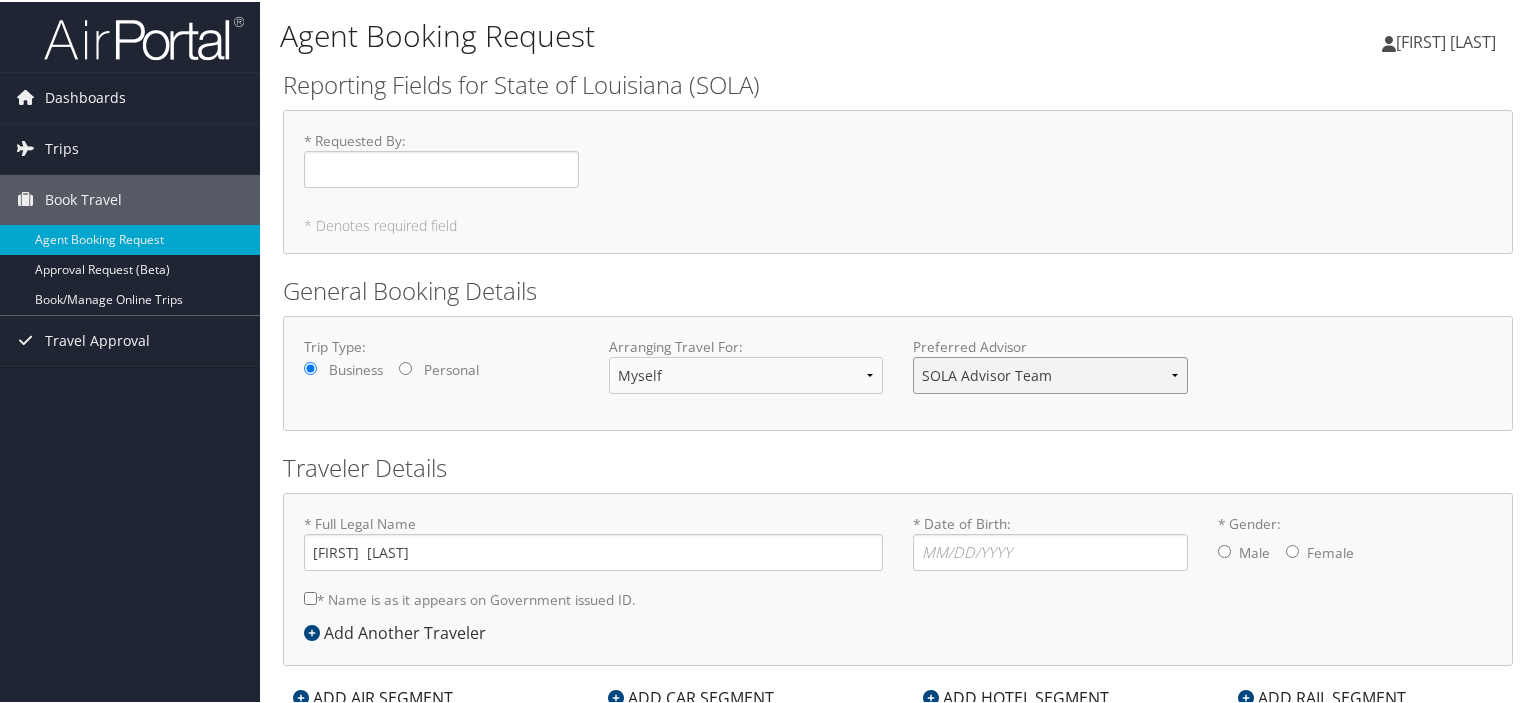 click on "SOLA Advisor Team" at bounding box center [1050, 373] 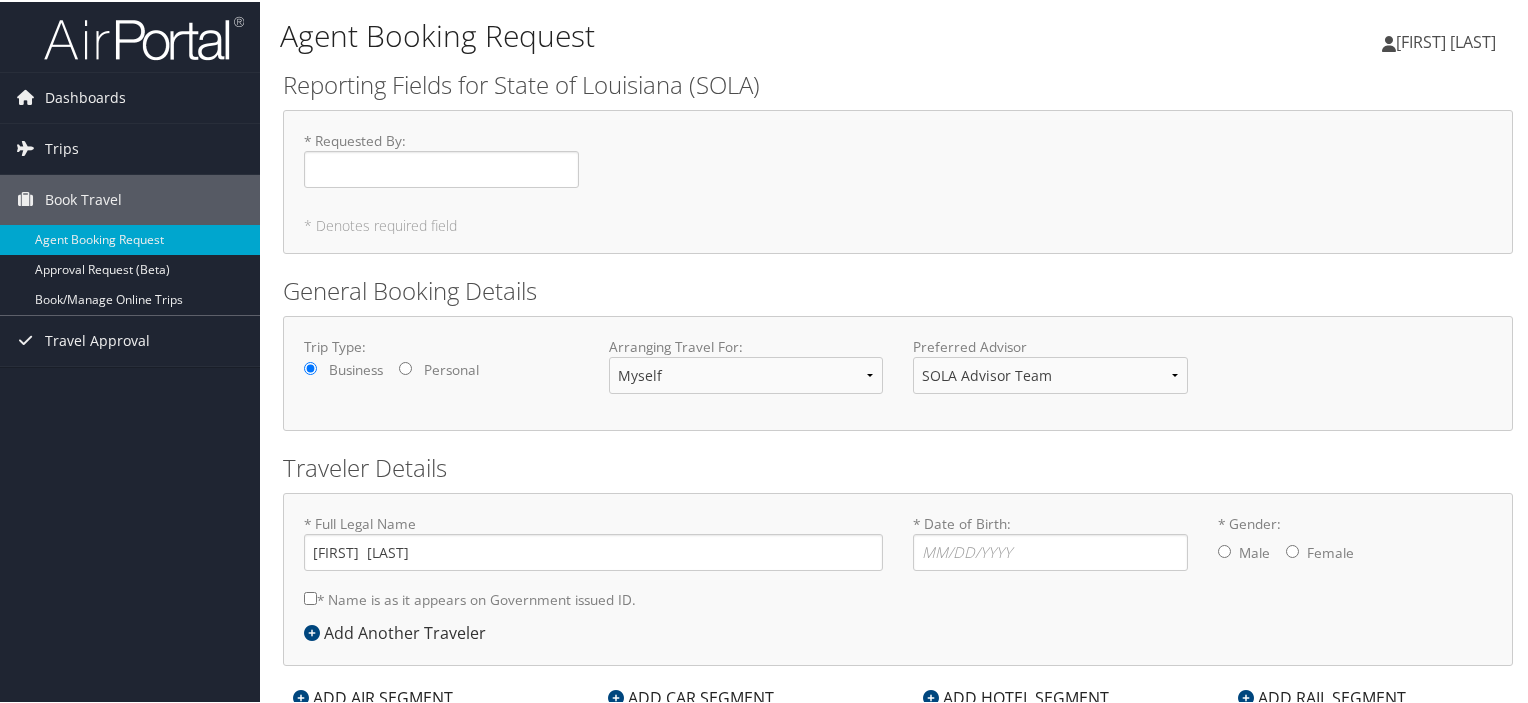 click on "General Booking Details" at bounding box center [898, 289] 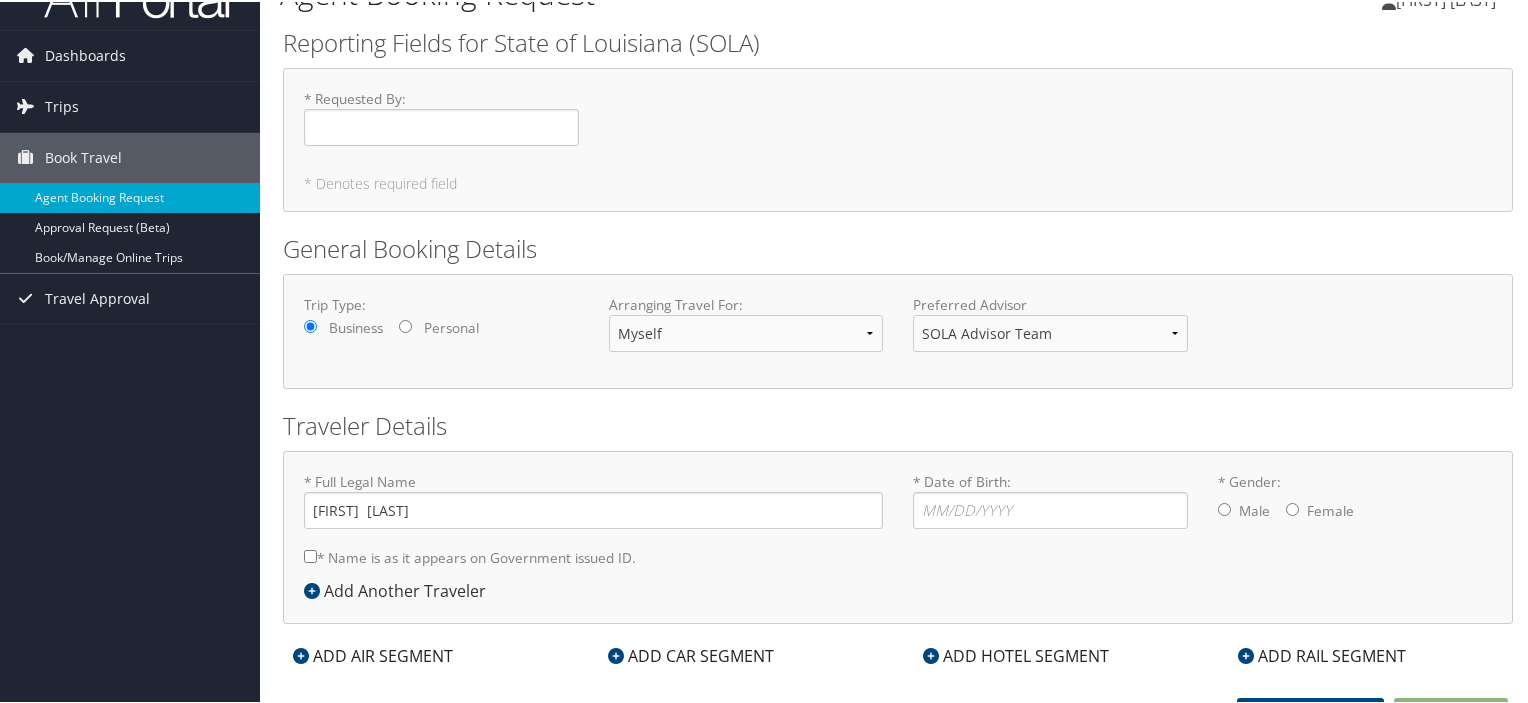 scroll, scrollTop: 64, scrollLeft: 0, axis: vertical 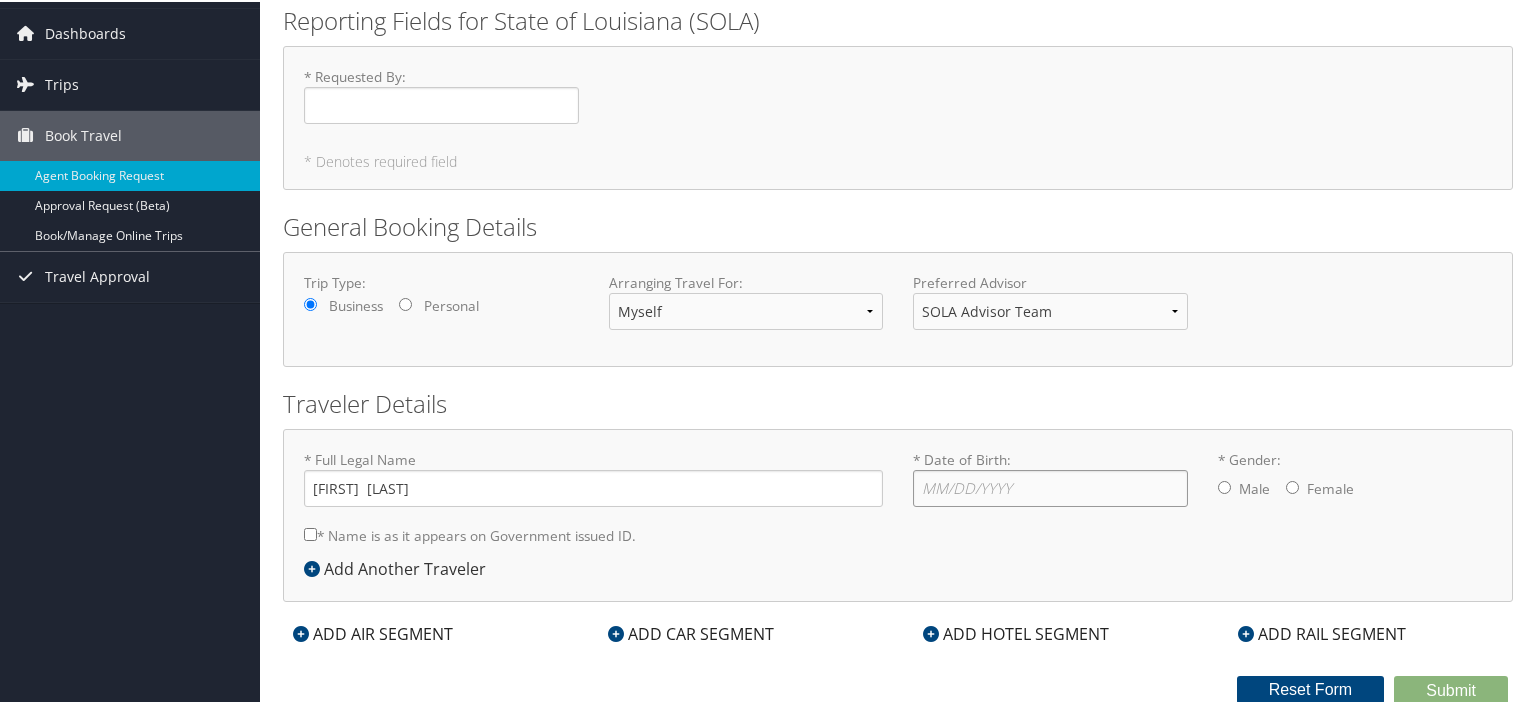 click on "* Date of Birth: Invalid Date" at bounding box center [1050, 486] 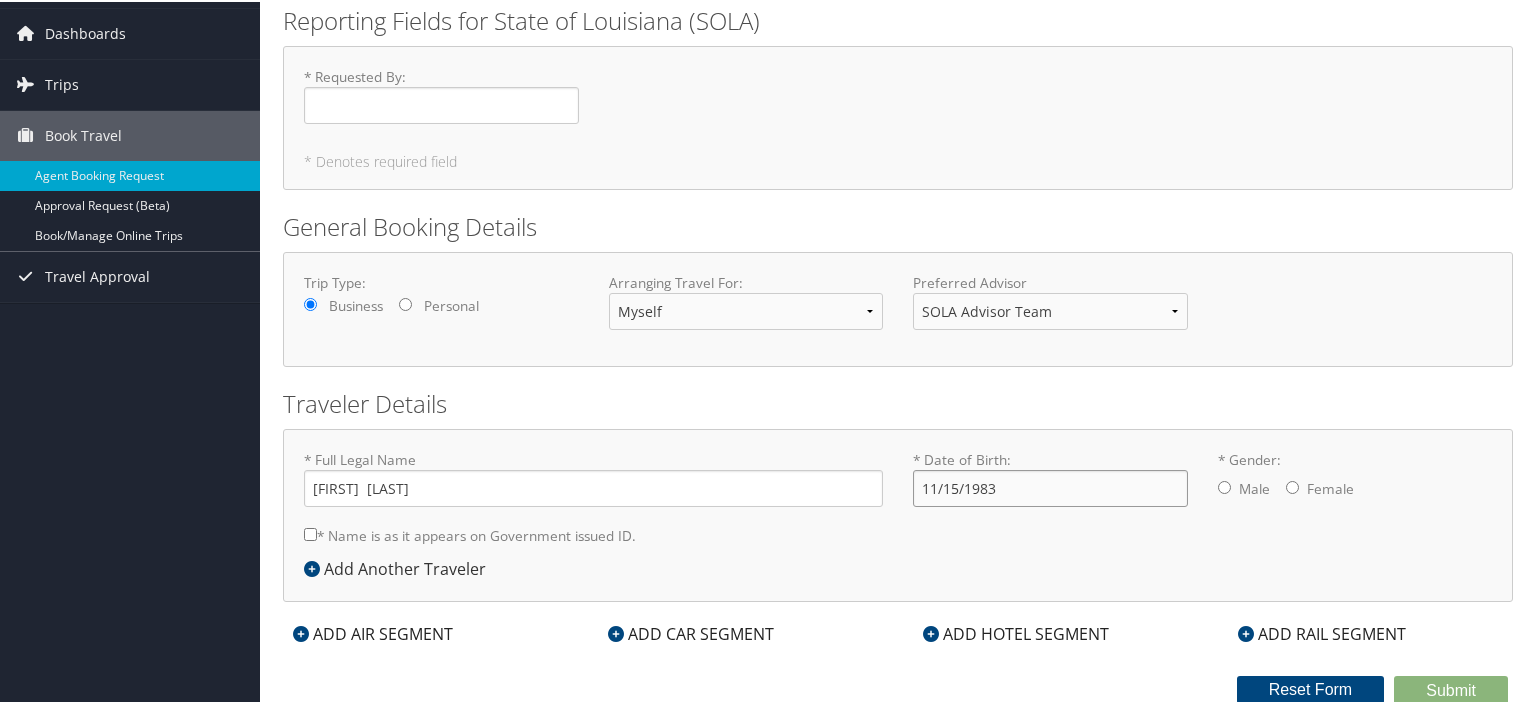 type on "11/15/1983" 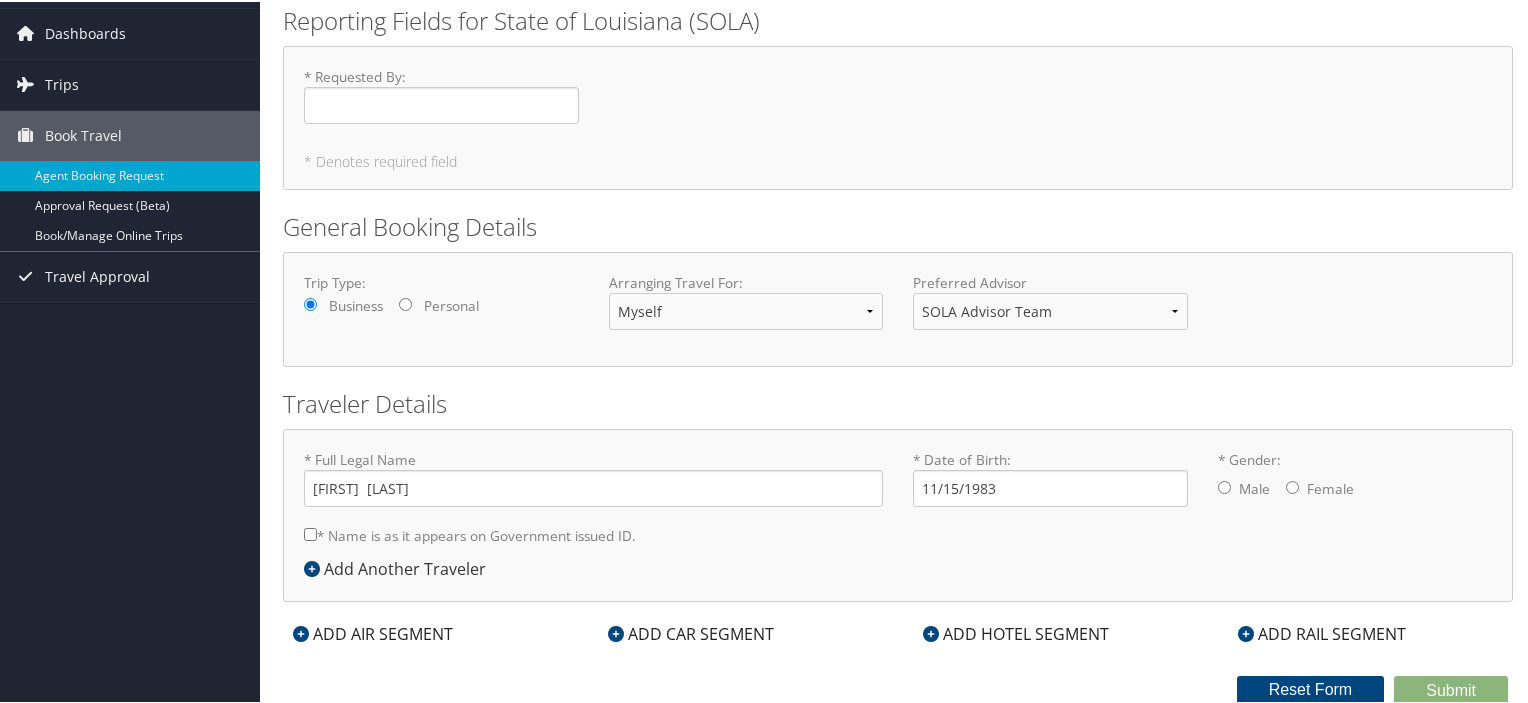 click on "Male Female" at bounding box center [1355, 488] 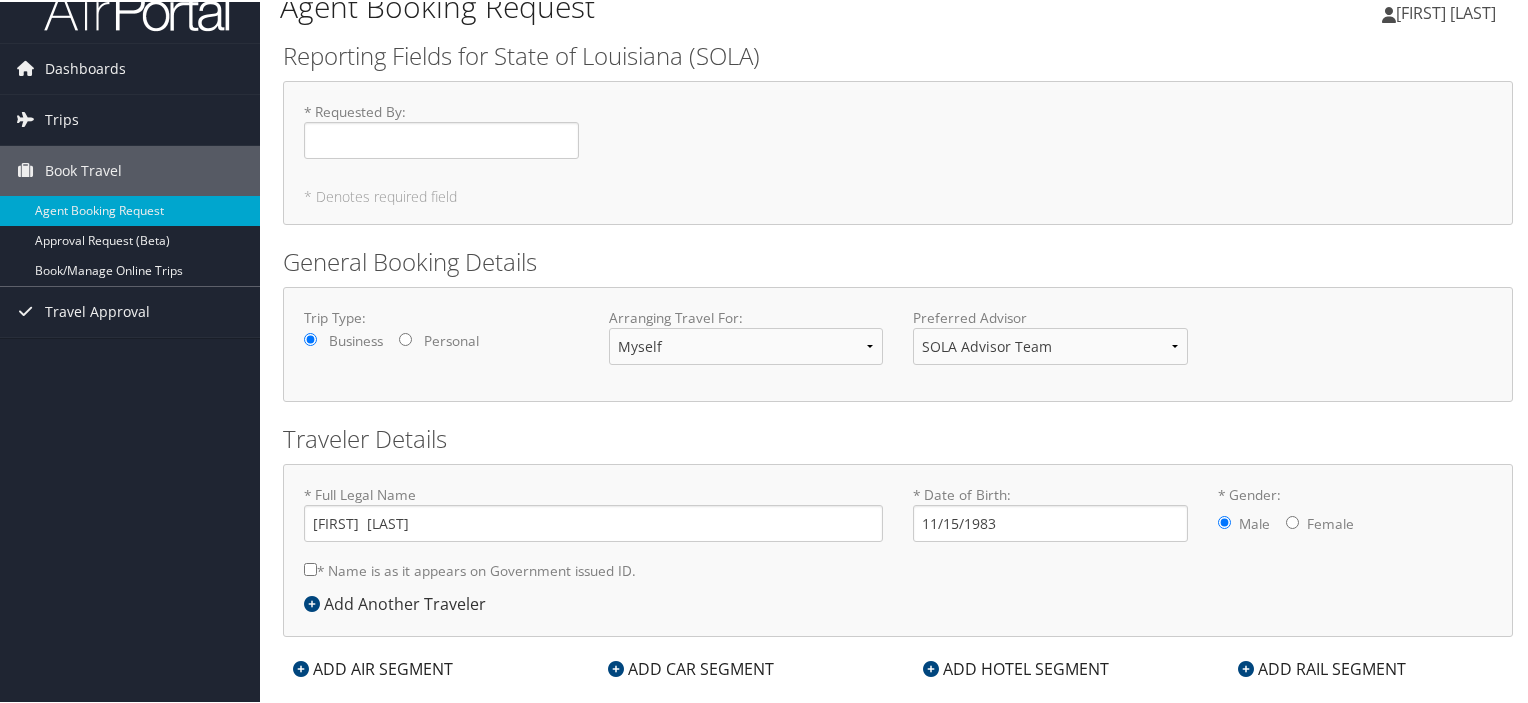 scroll, scrollTop: 0, scrollLeft: 0, axis: both 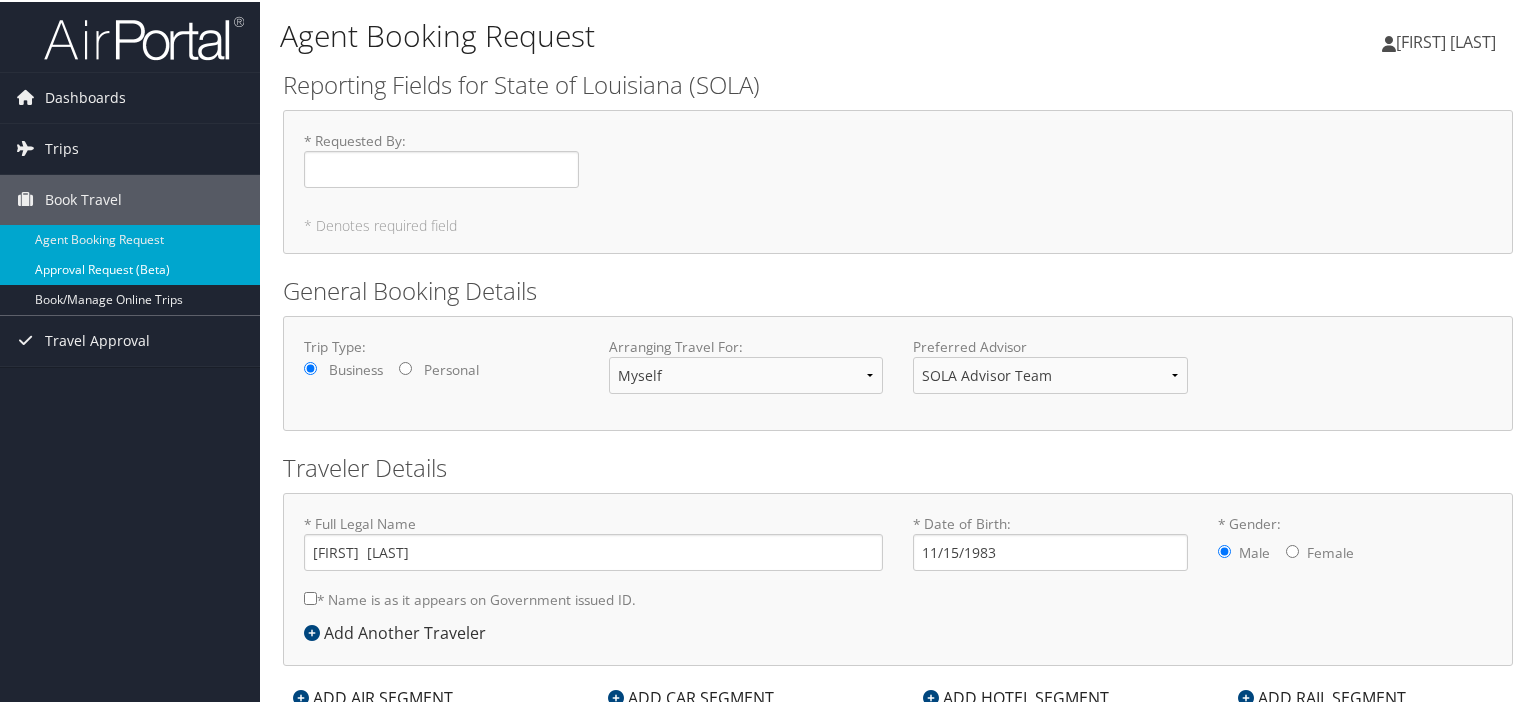 click on "Approval Request (Beta)" at bounding box center [130, 268] 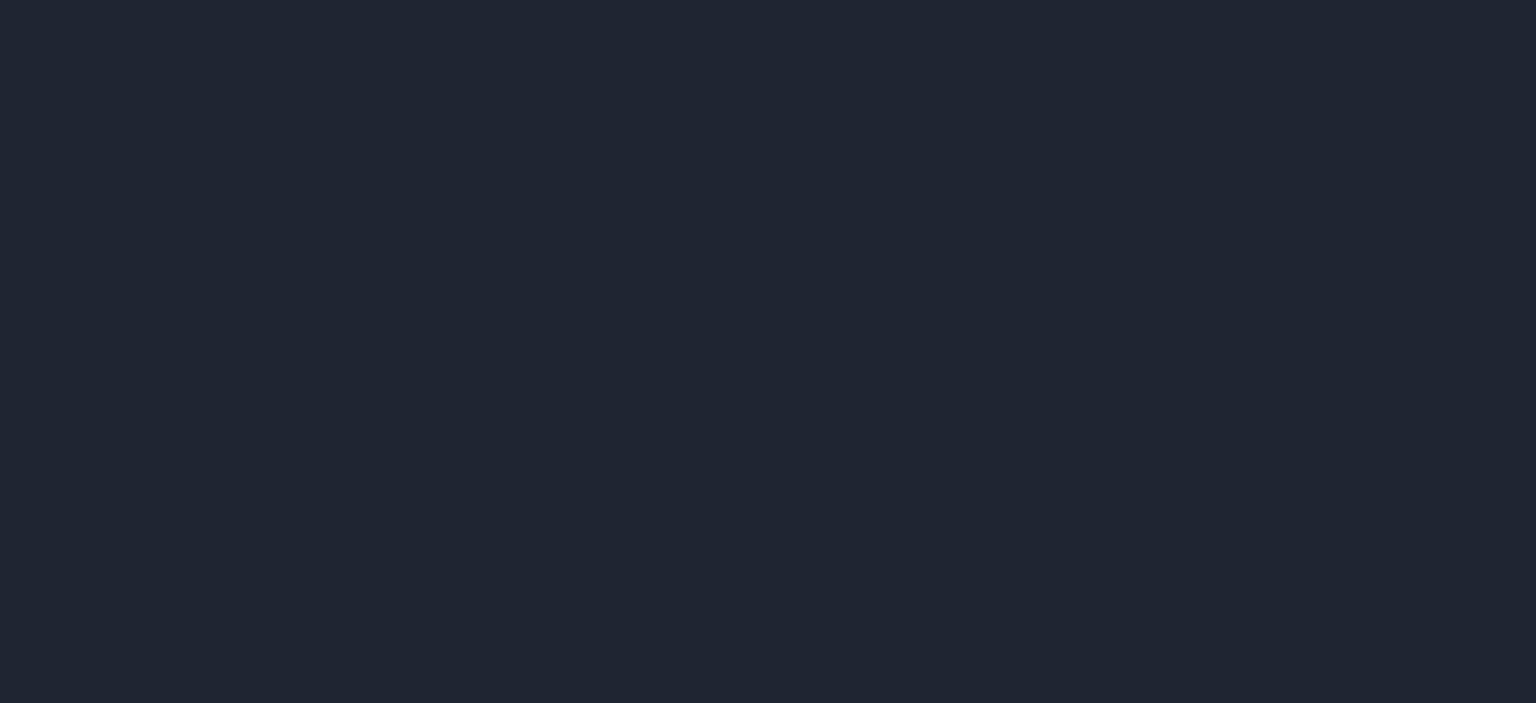 scroll, scrollTop: 0, scrollLeft: 0, axis: both 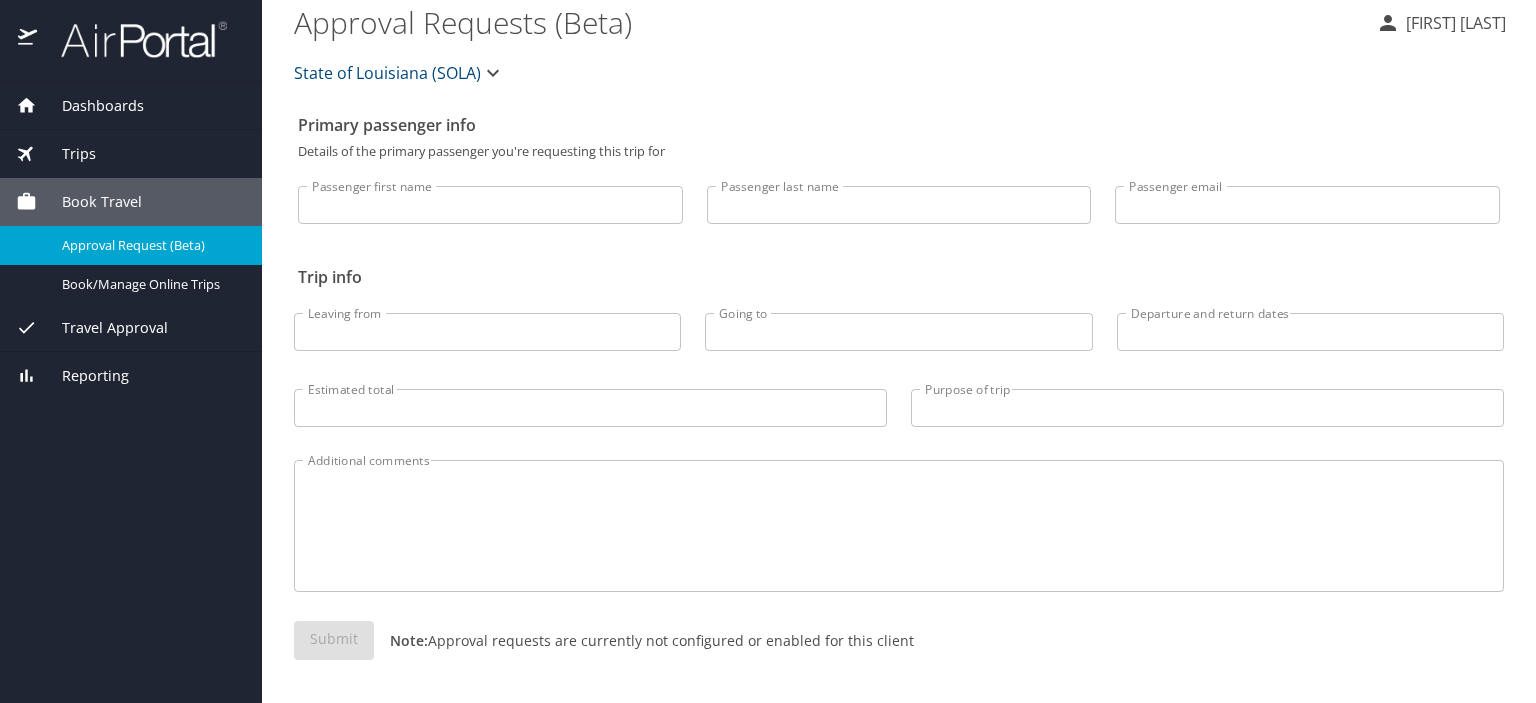 click on "State of Louisiana (SOLA)" at bounding box center [387, 73] 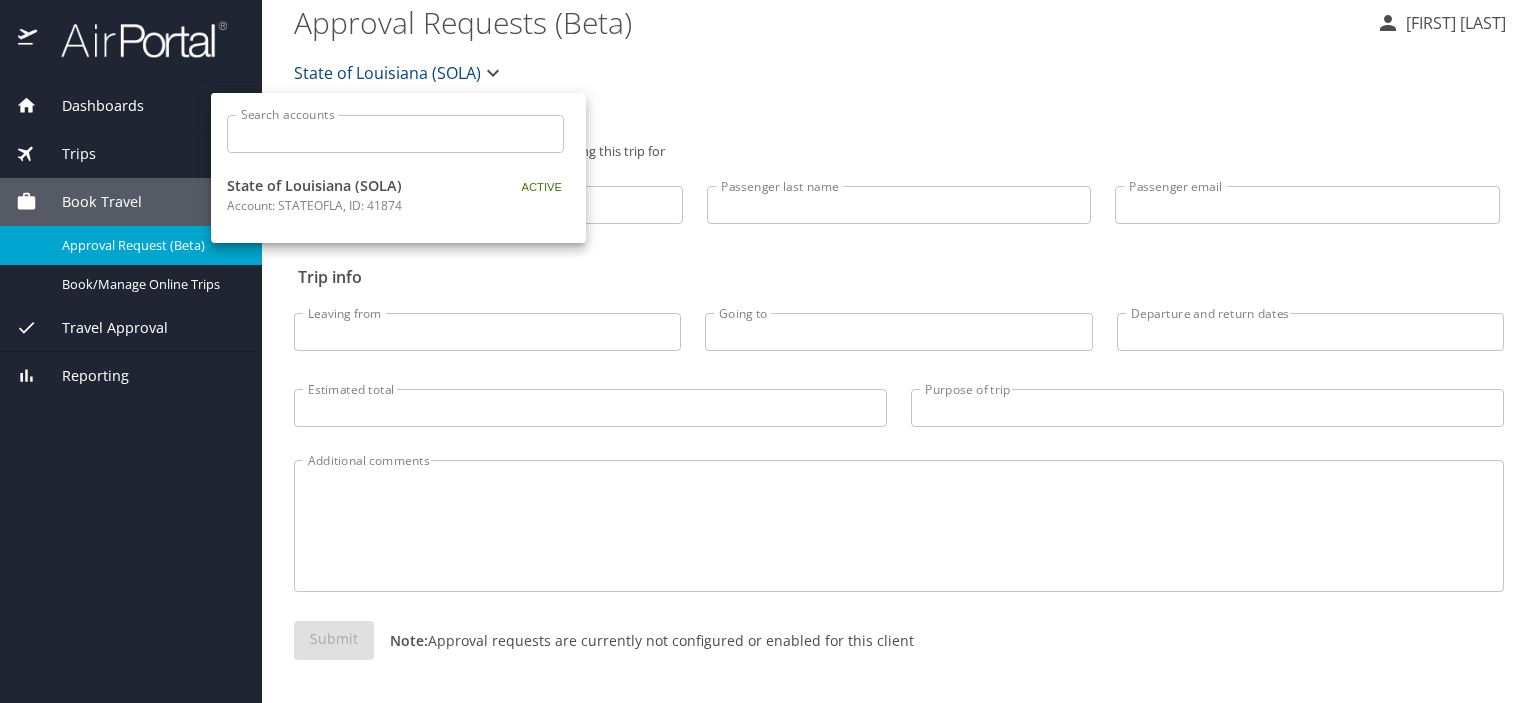 click at bounding box center (768, 351) 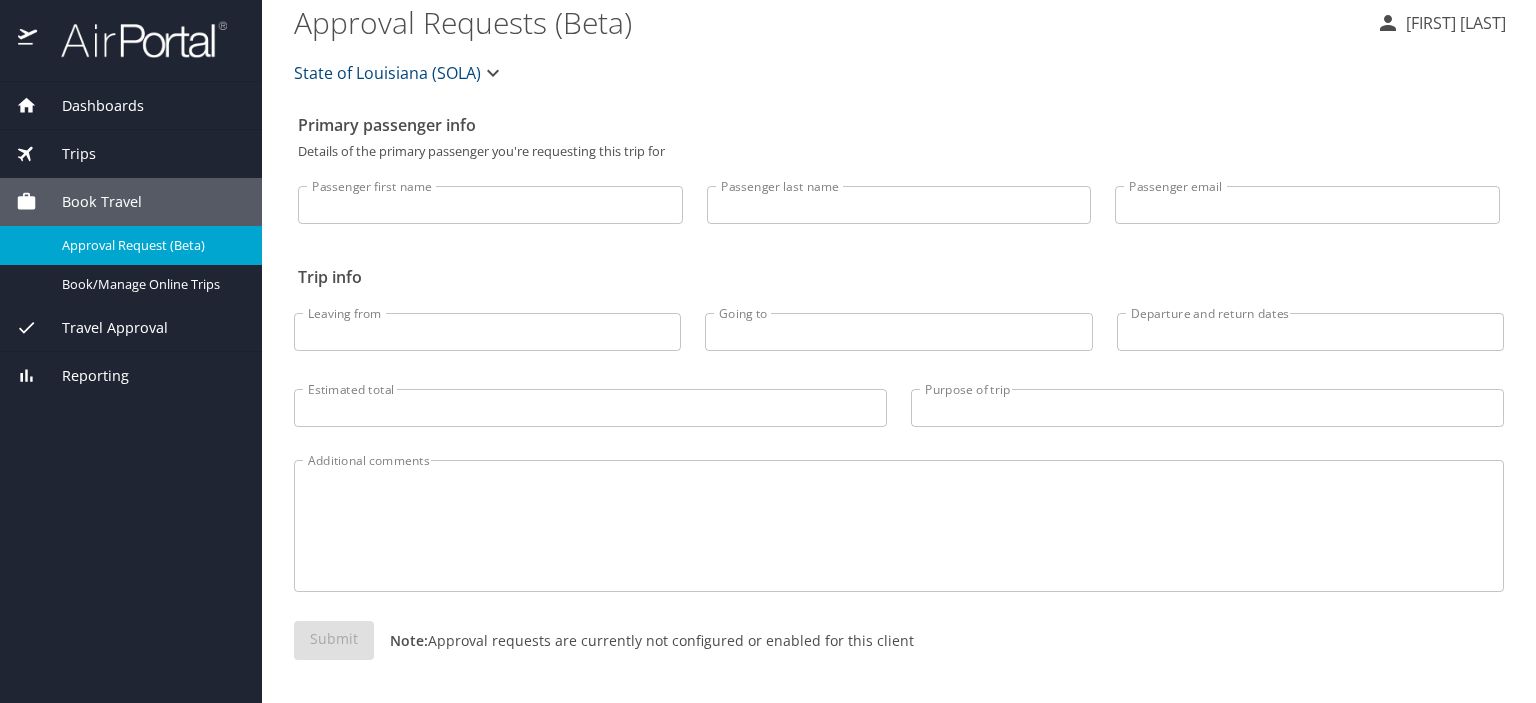 click on "Travel Approval" at bounding box center [102, 328] 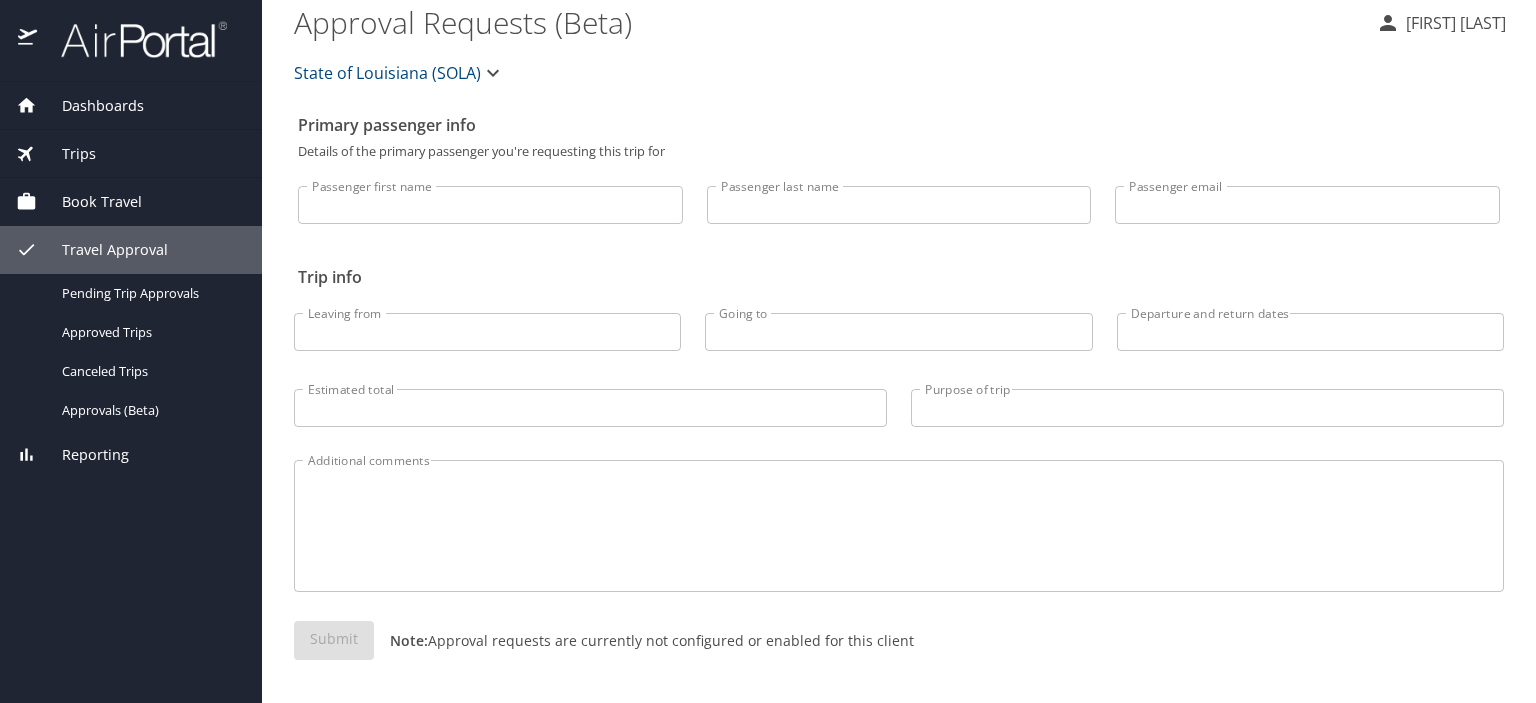 click on "Reporting" at bounding box center [83, 455] 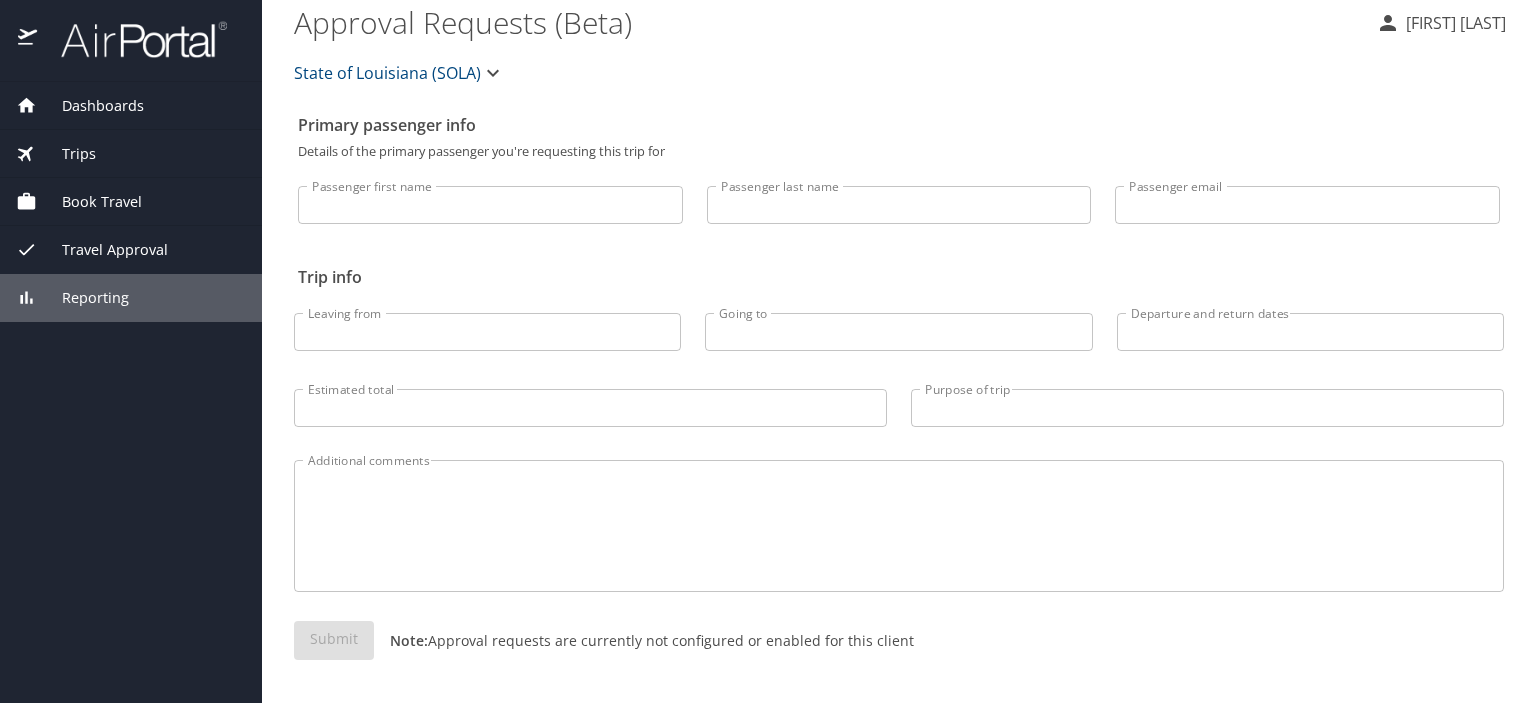 click on "Book Travel" at bounding box center (89, 202) 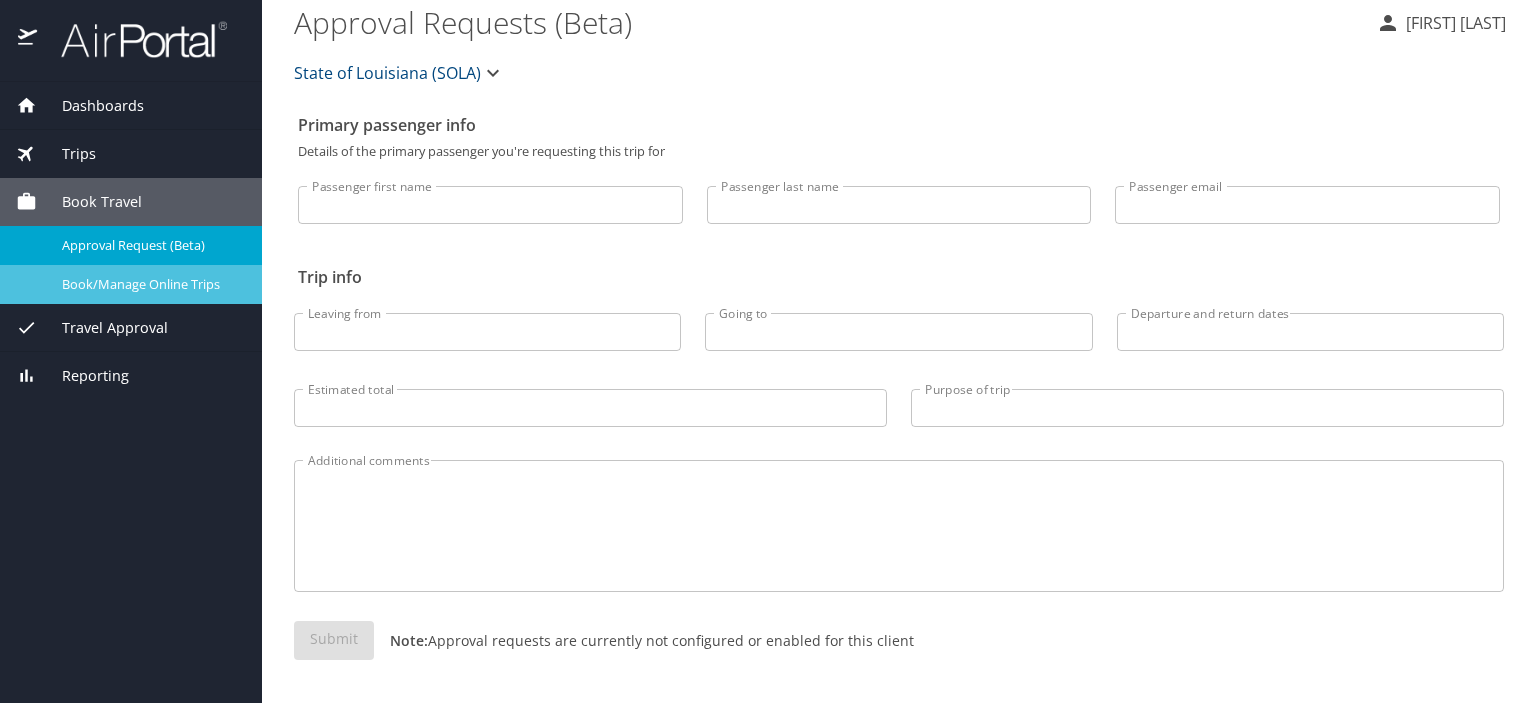 click on "Book/Manage Online Trips" at bounding box center [150, 284] 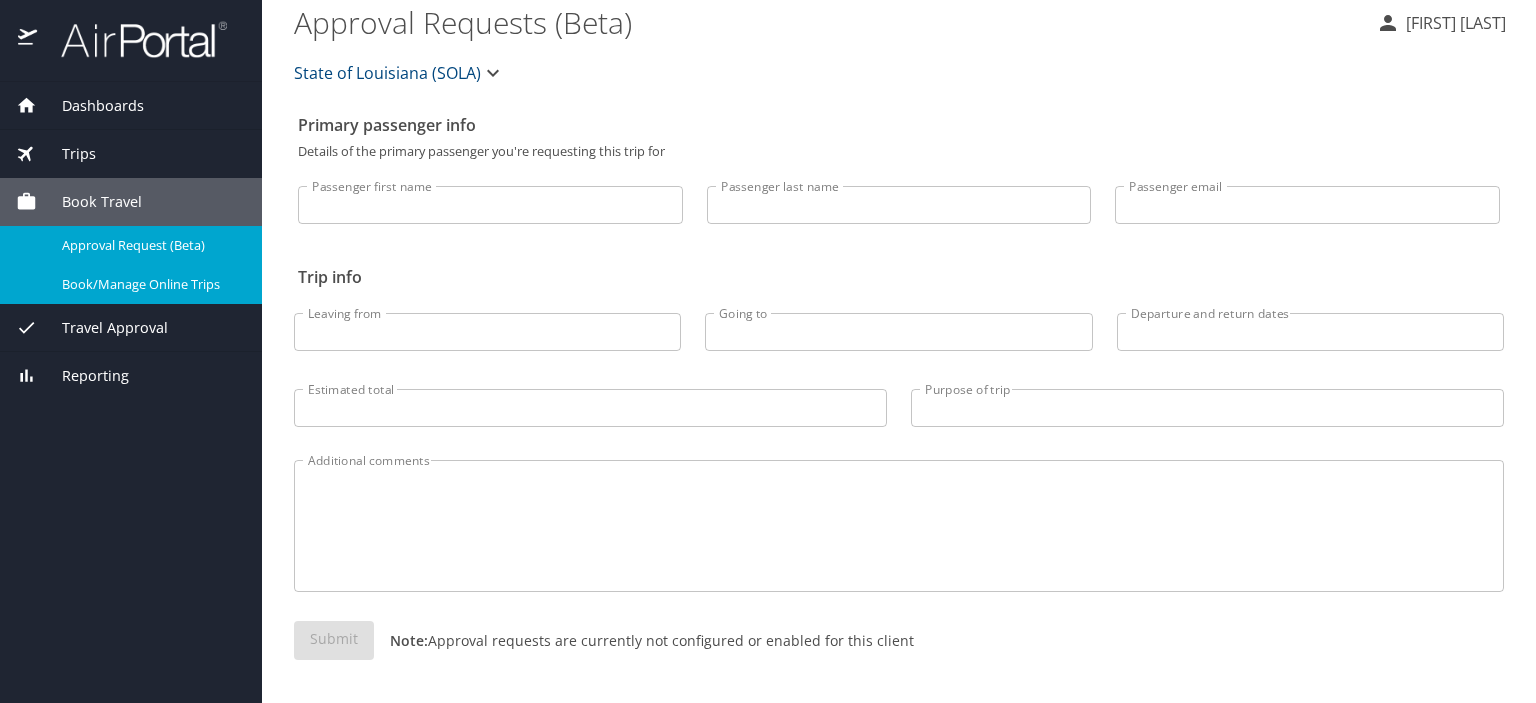 click on "Dashboards" at bounding box center (90, 106) 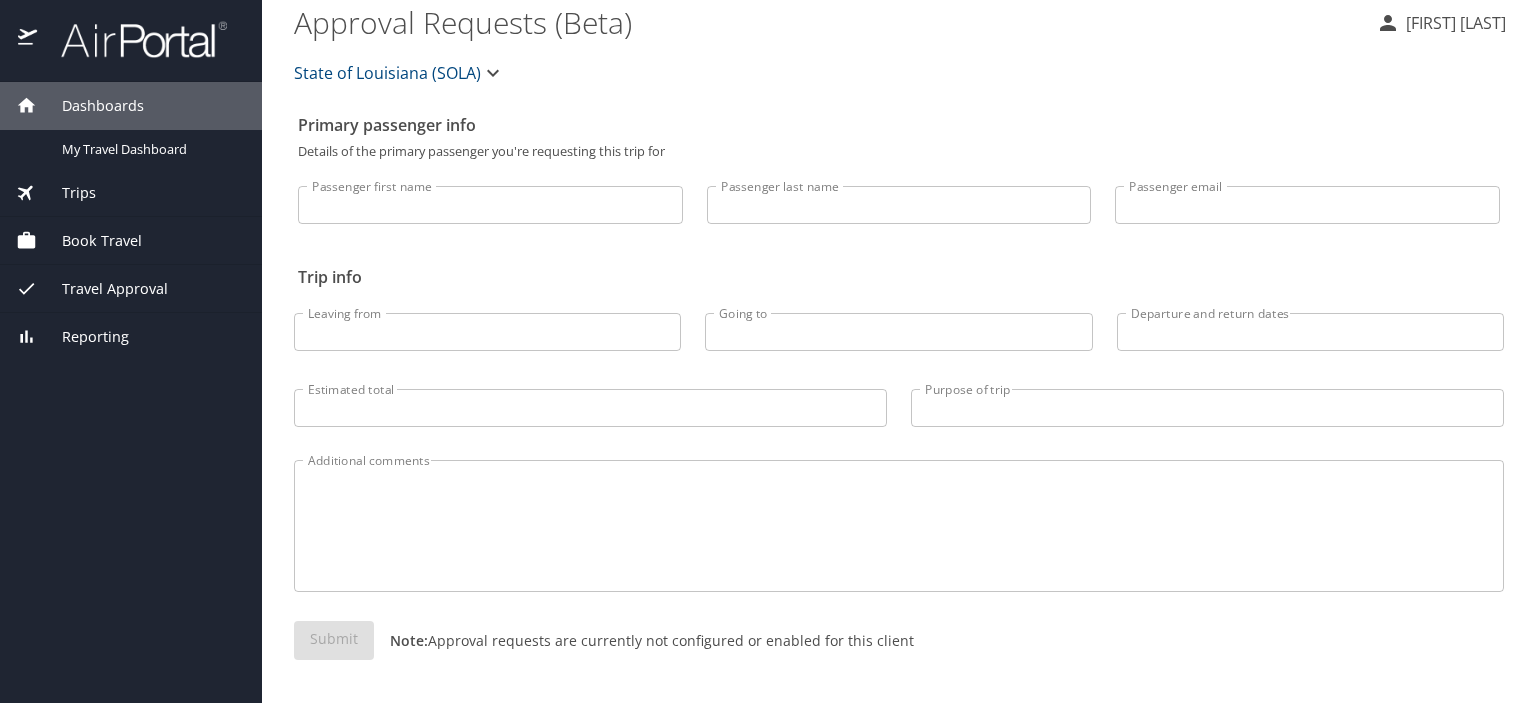 click on "Trips" at bounding box center [131, 193] 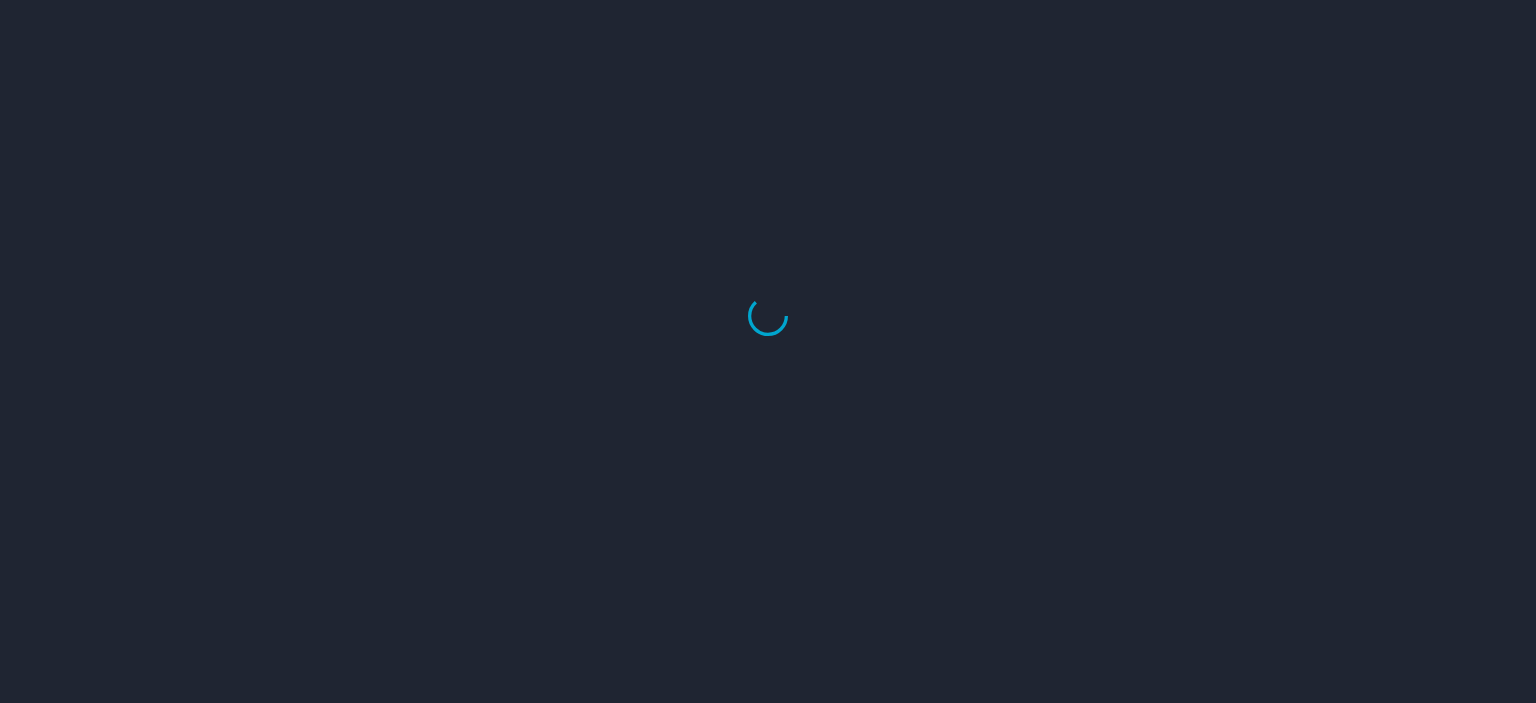 scroll, scrollTop: 0, scrollLeft: 0, axis: both 